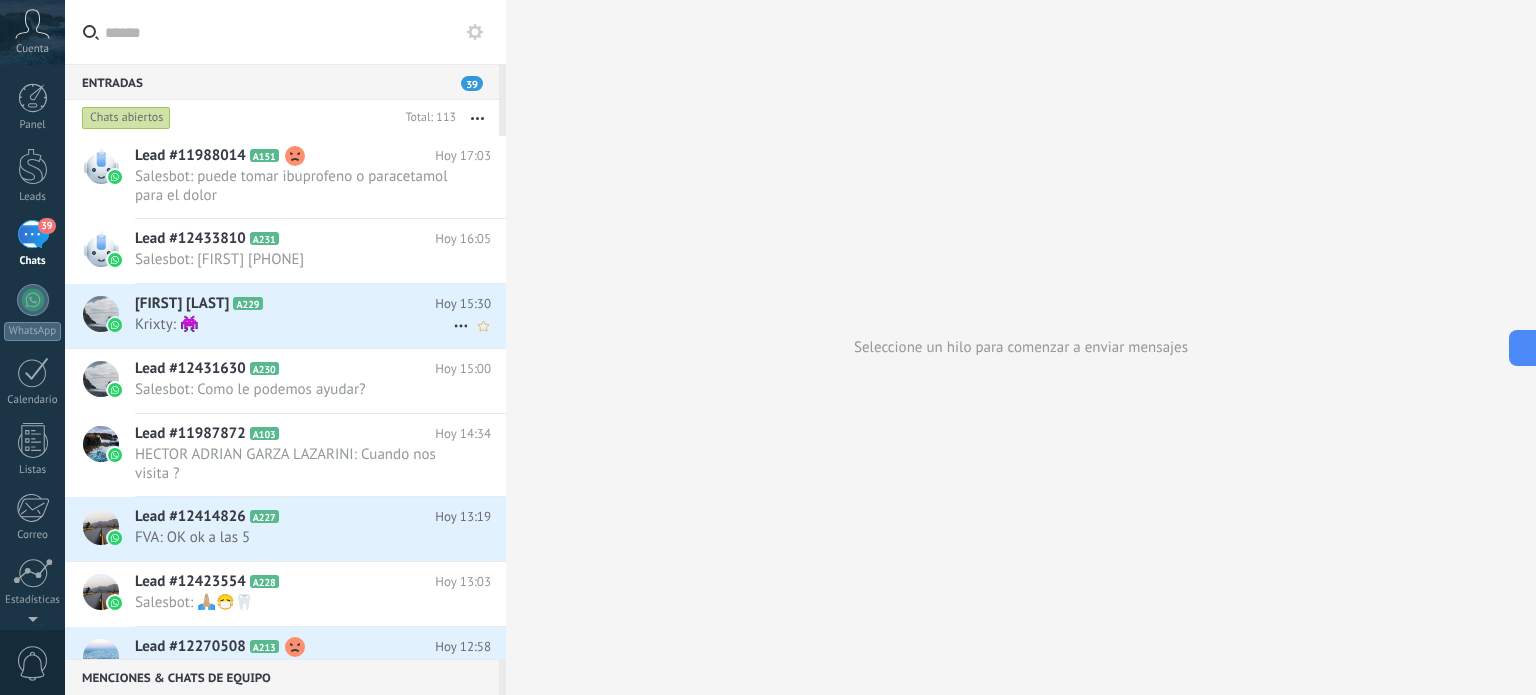 scroll, scrollTop: 0, scrollLeft: 0, axis: both 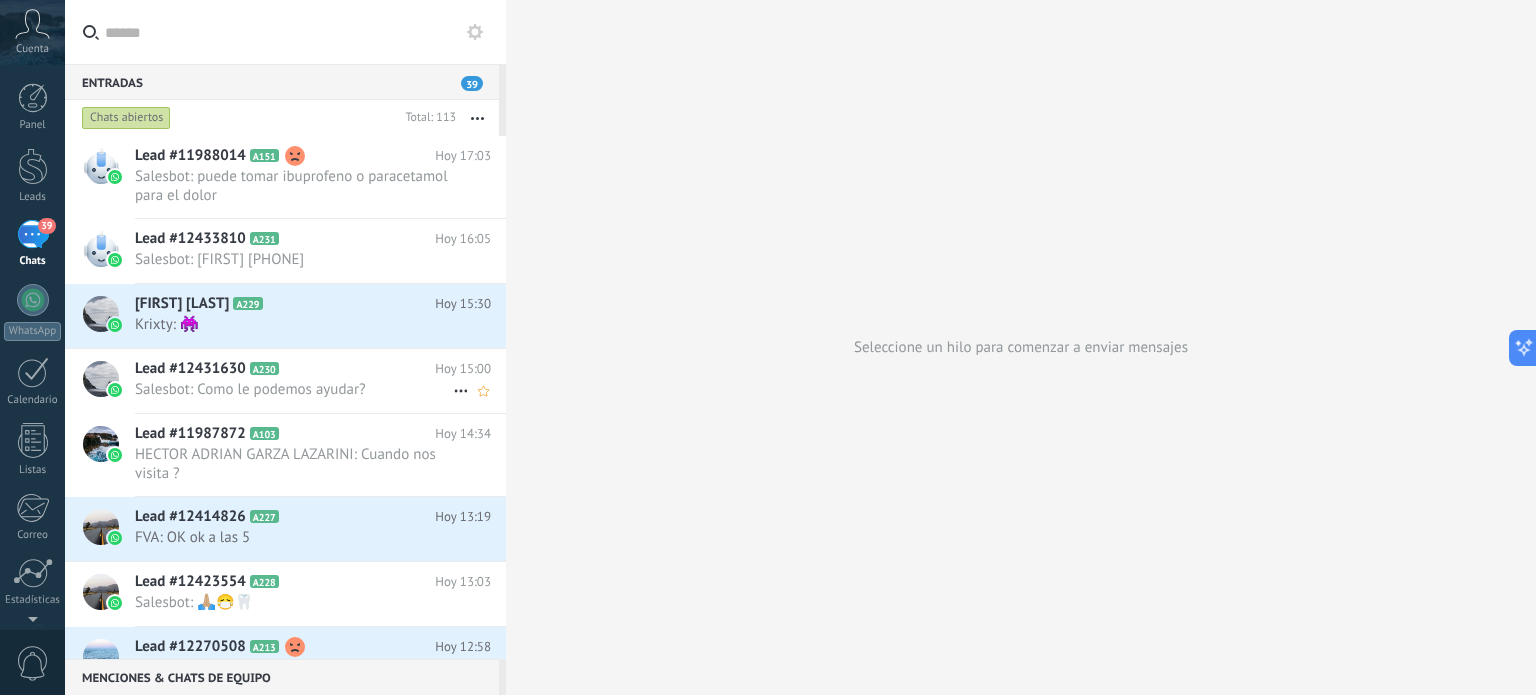 click on "Salesbot: Como le podemos ayudar?" at bounding box center (294, 389) 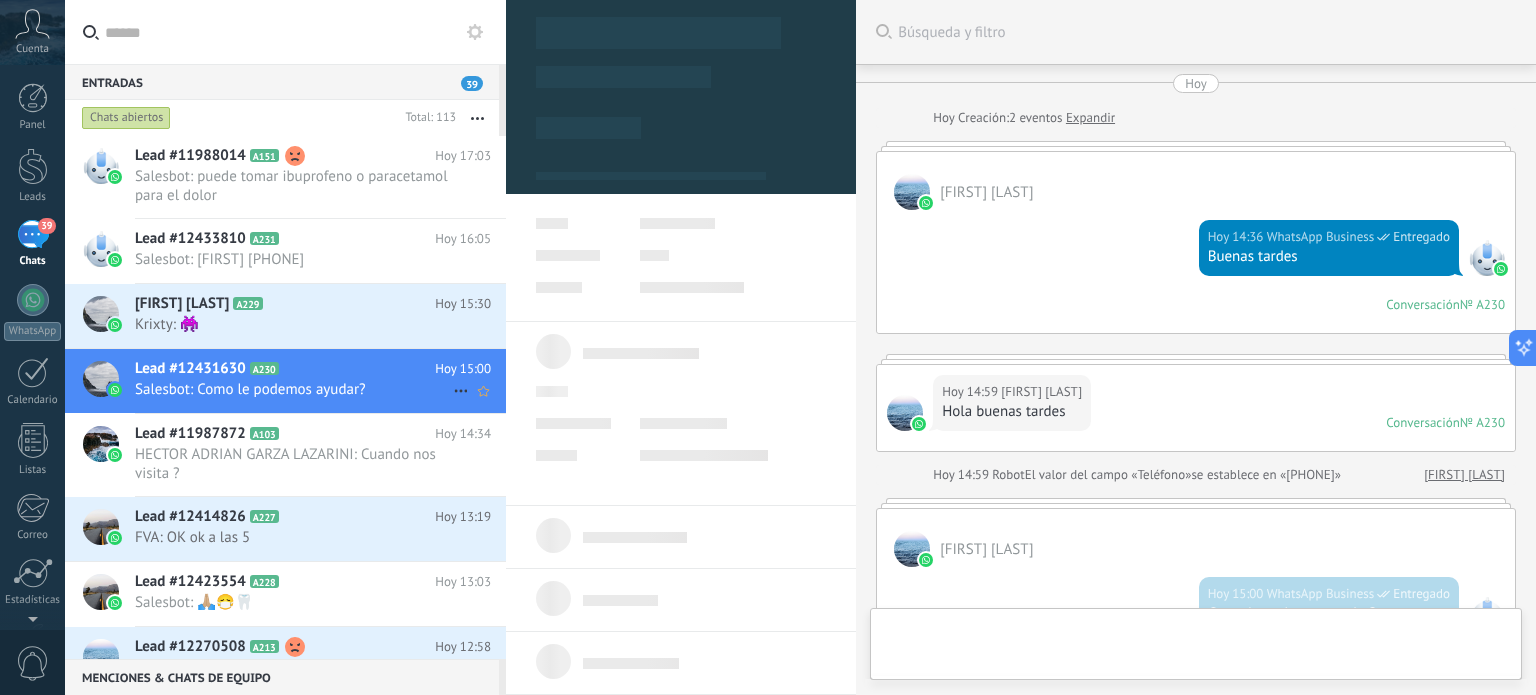 type on "**********" 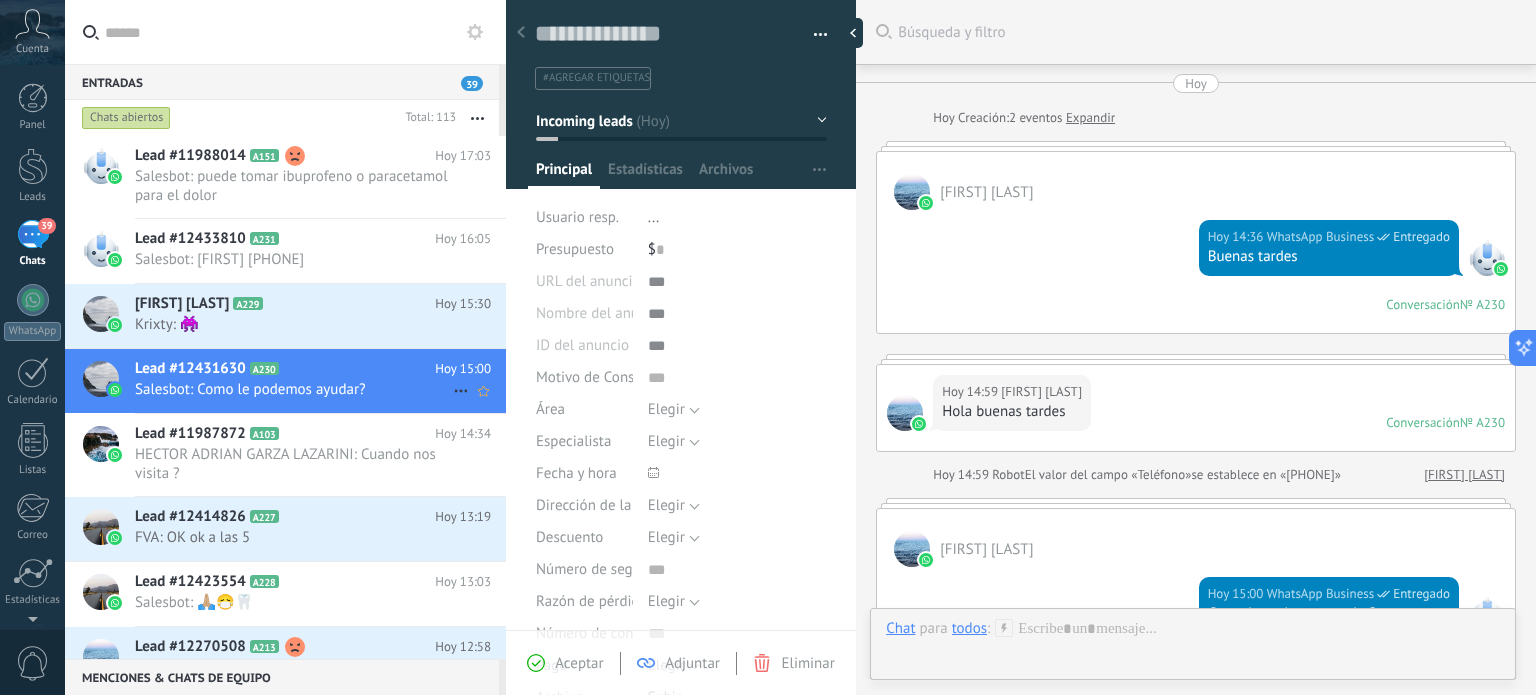 scroll, scrollTop: 342, scrollLeft: 0, axis: vertical 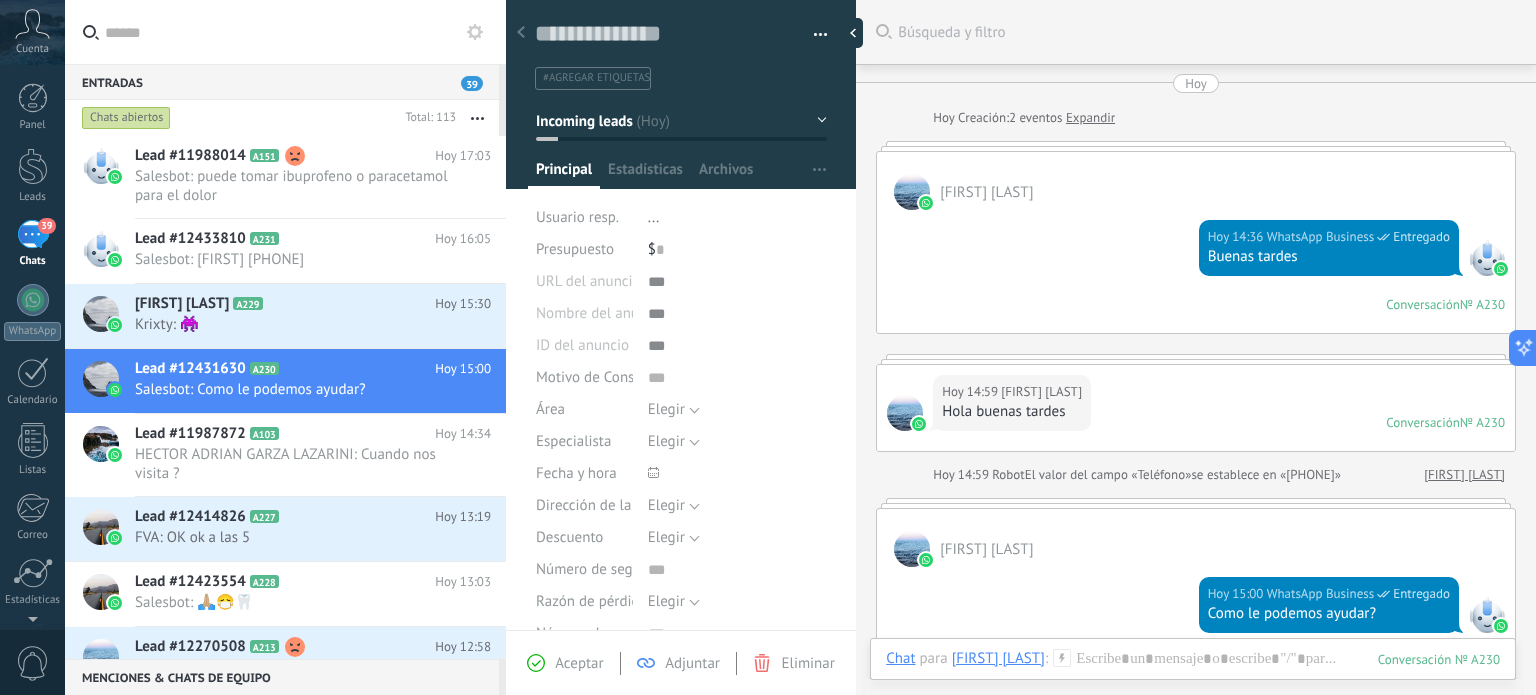 click 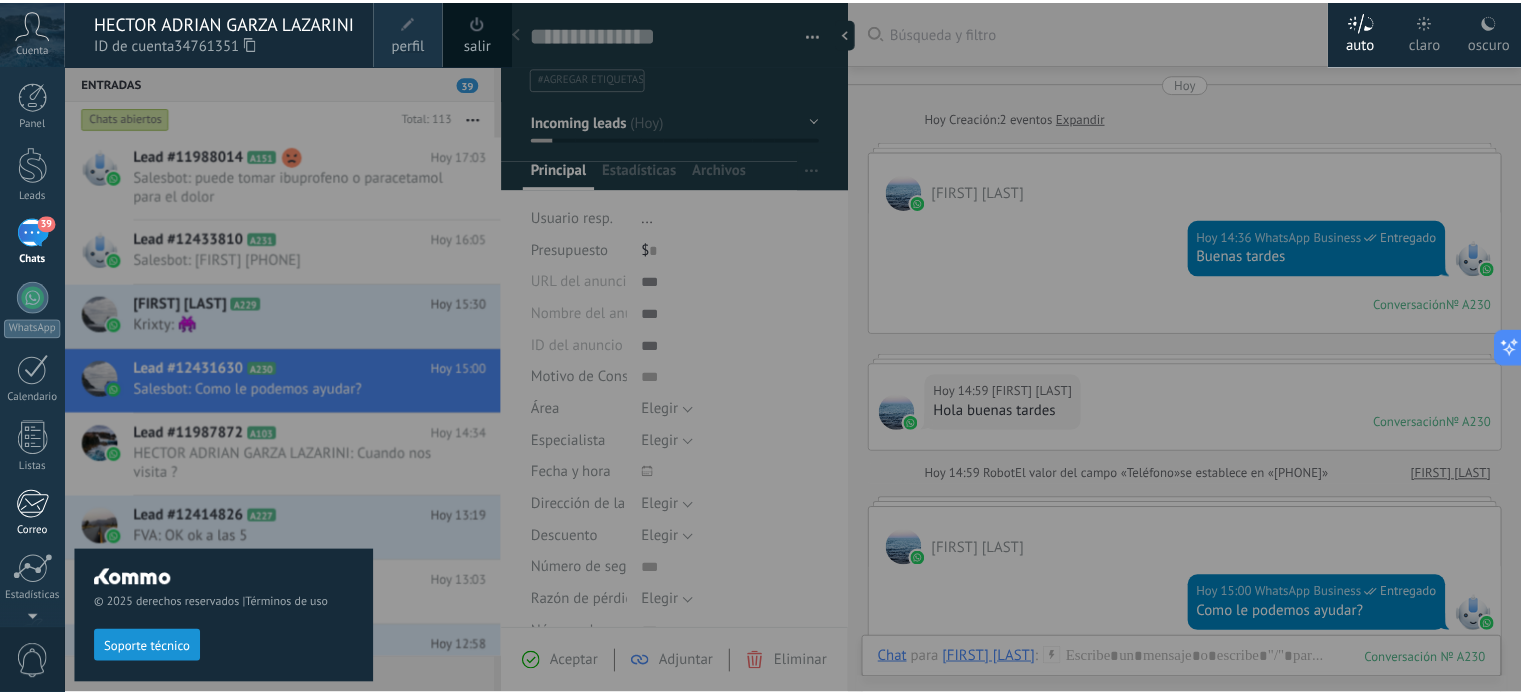 scroll, scrollTop: 0, scrollLeft: 0, axis: both 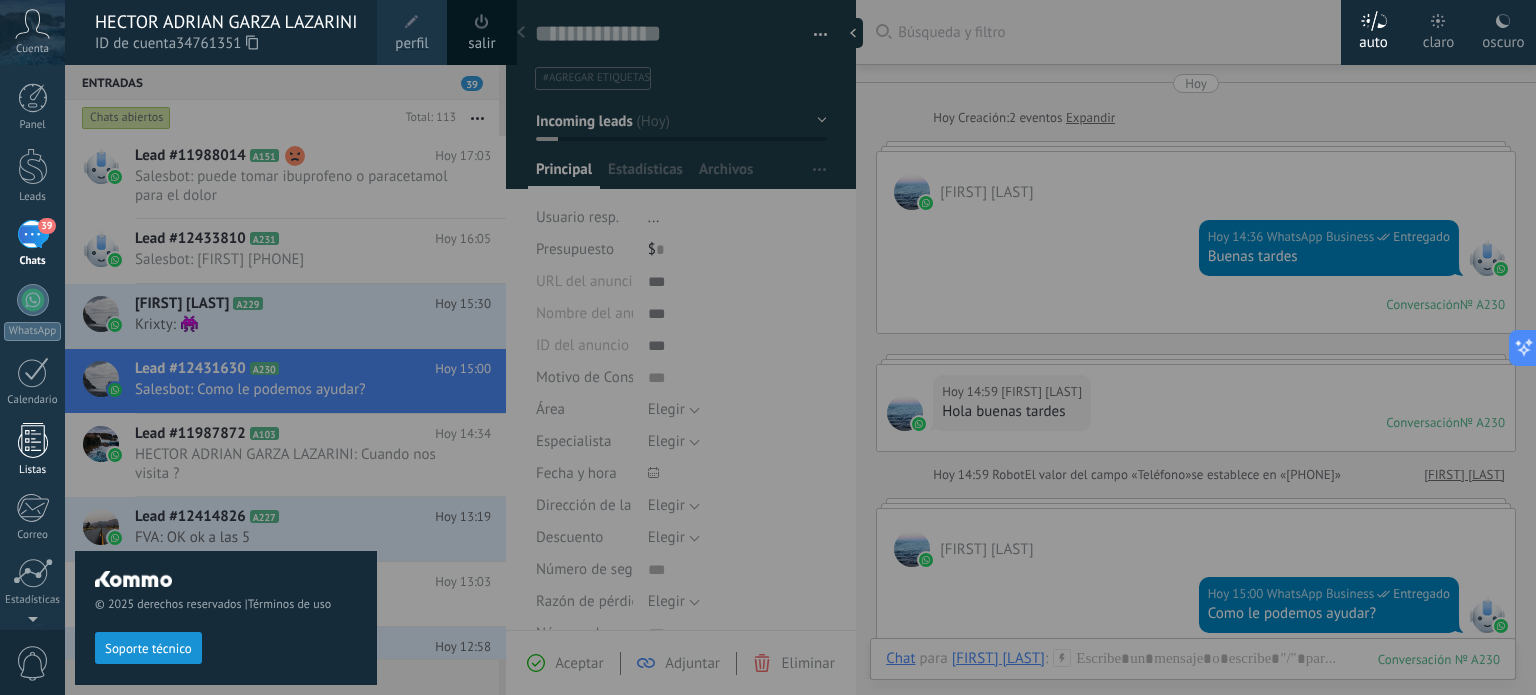 click at bounding box center (33, 440) 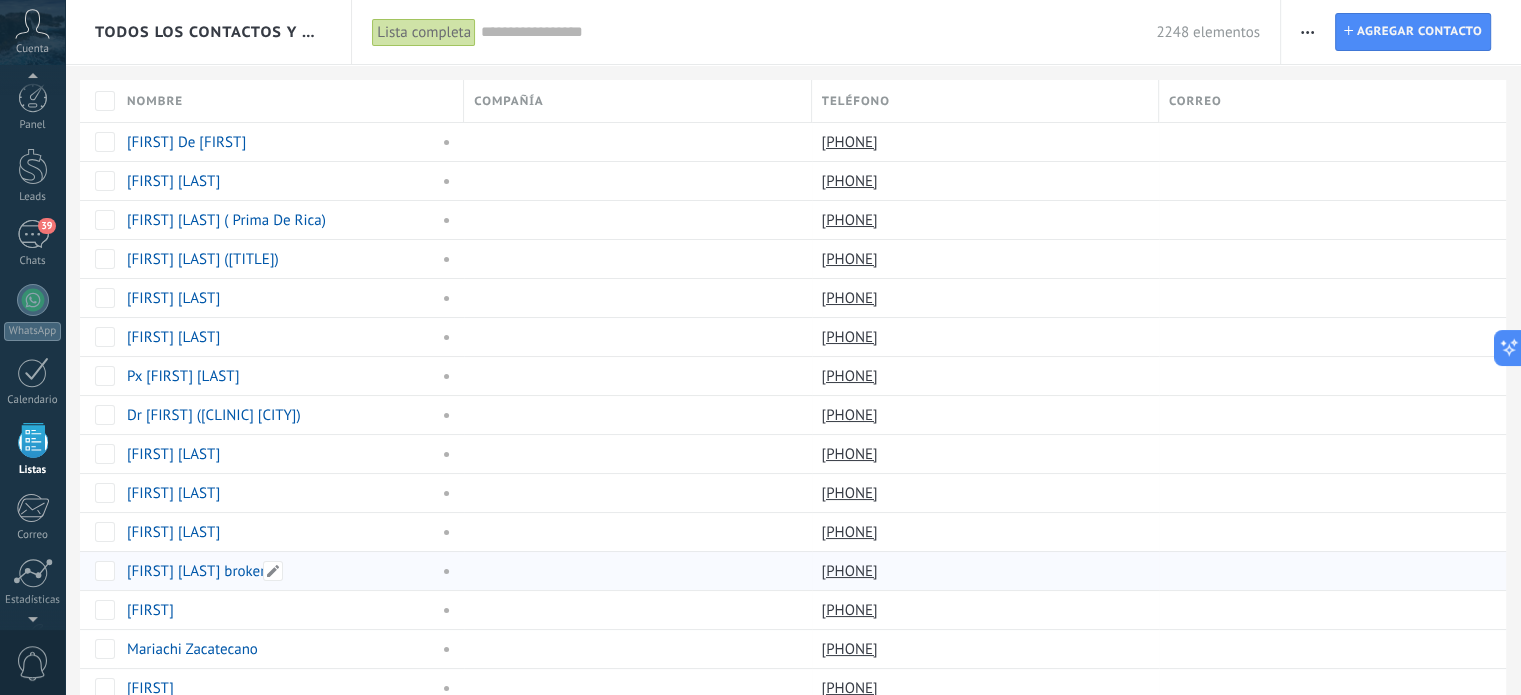 scroll, scrollTop: 123, scrollLeft: 0, axis: vertical 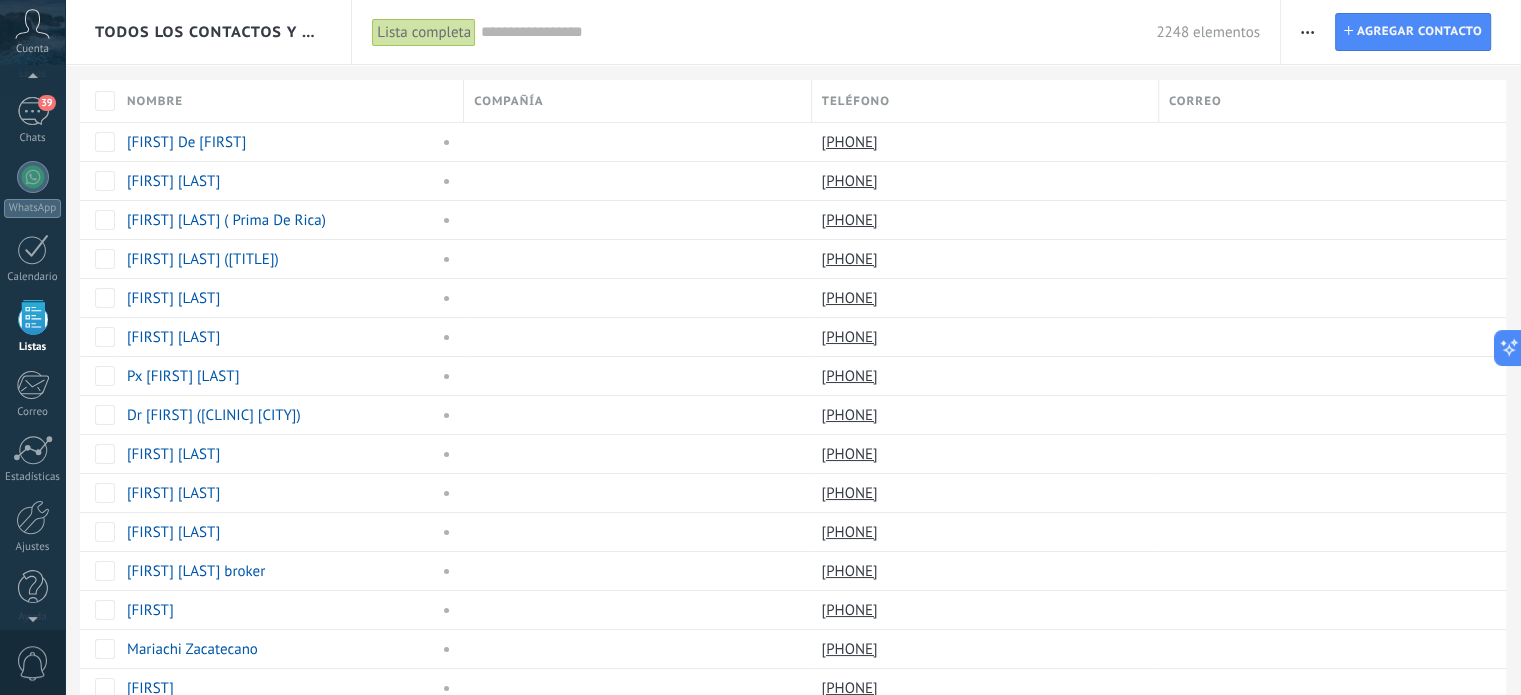 click at bounding box center (1307, 32) 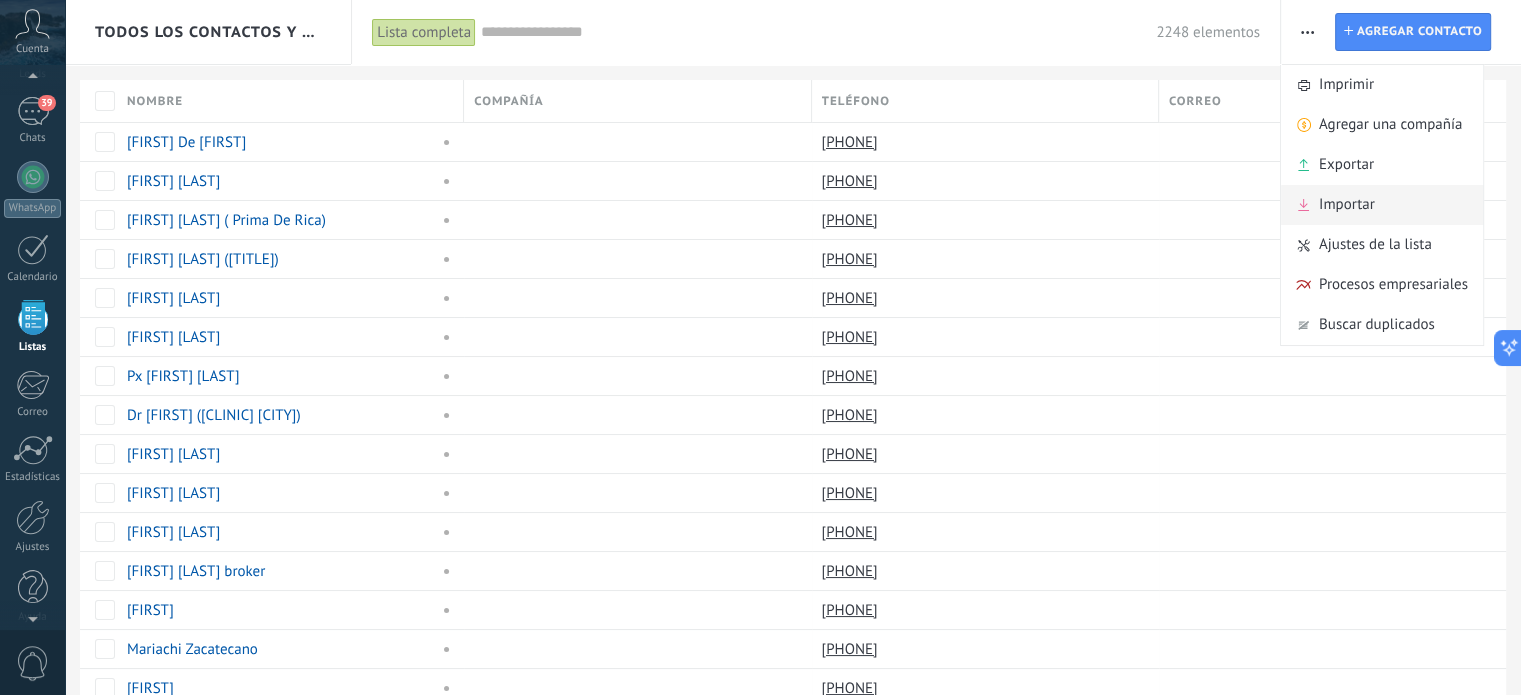 click on "Importar" at bounding box center (1347, 205) 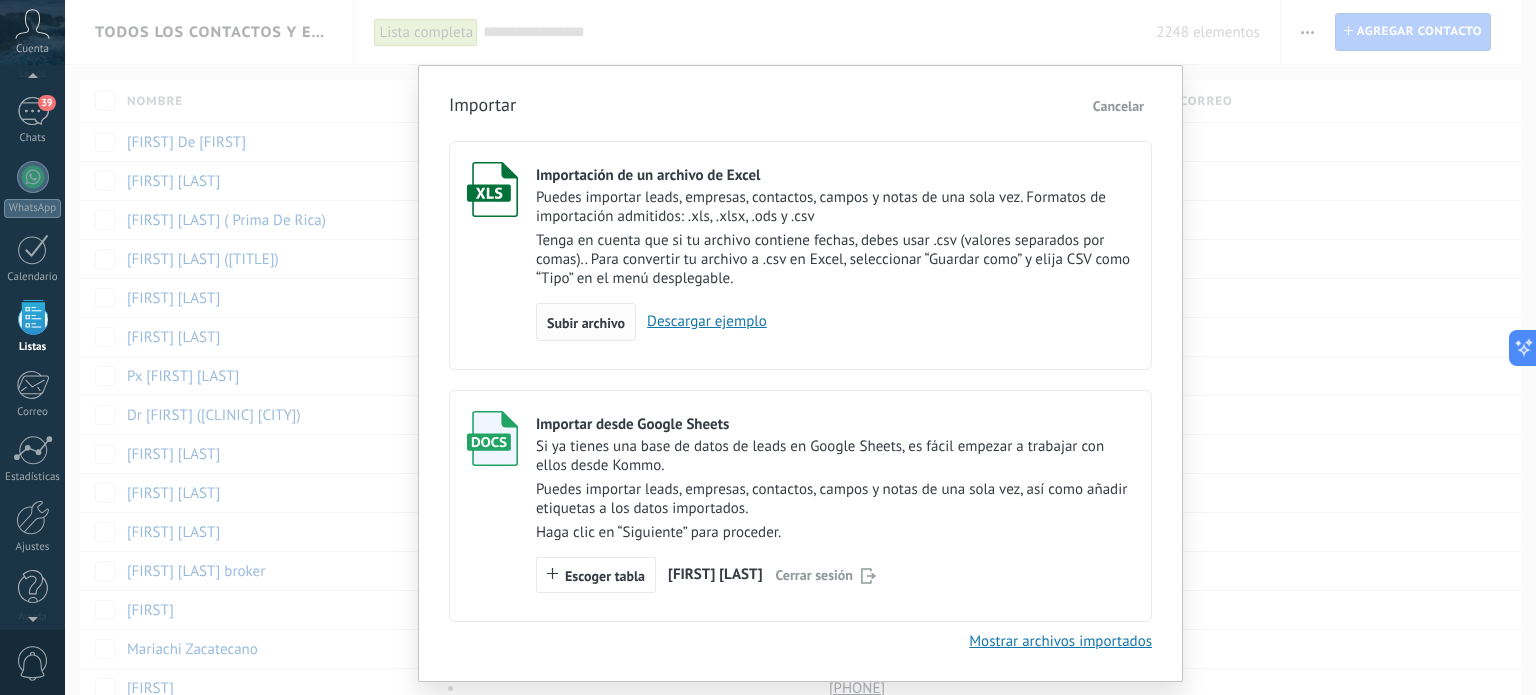 click on "Subir archivo" at bounding box center (586, 322) 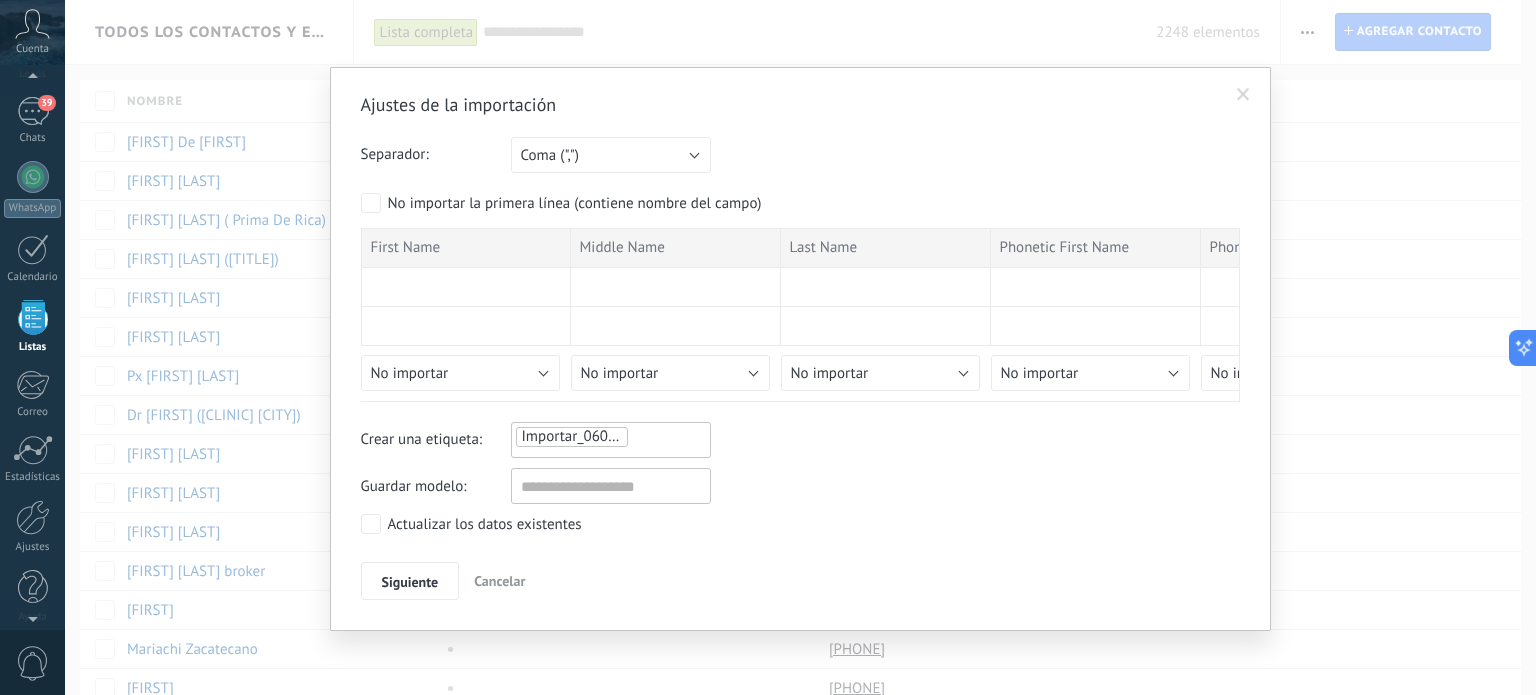 click at bounding box center [1243, 95] 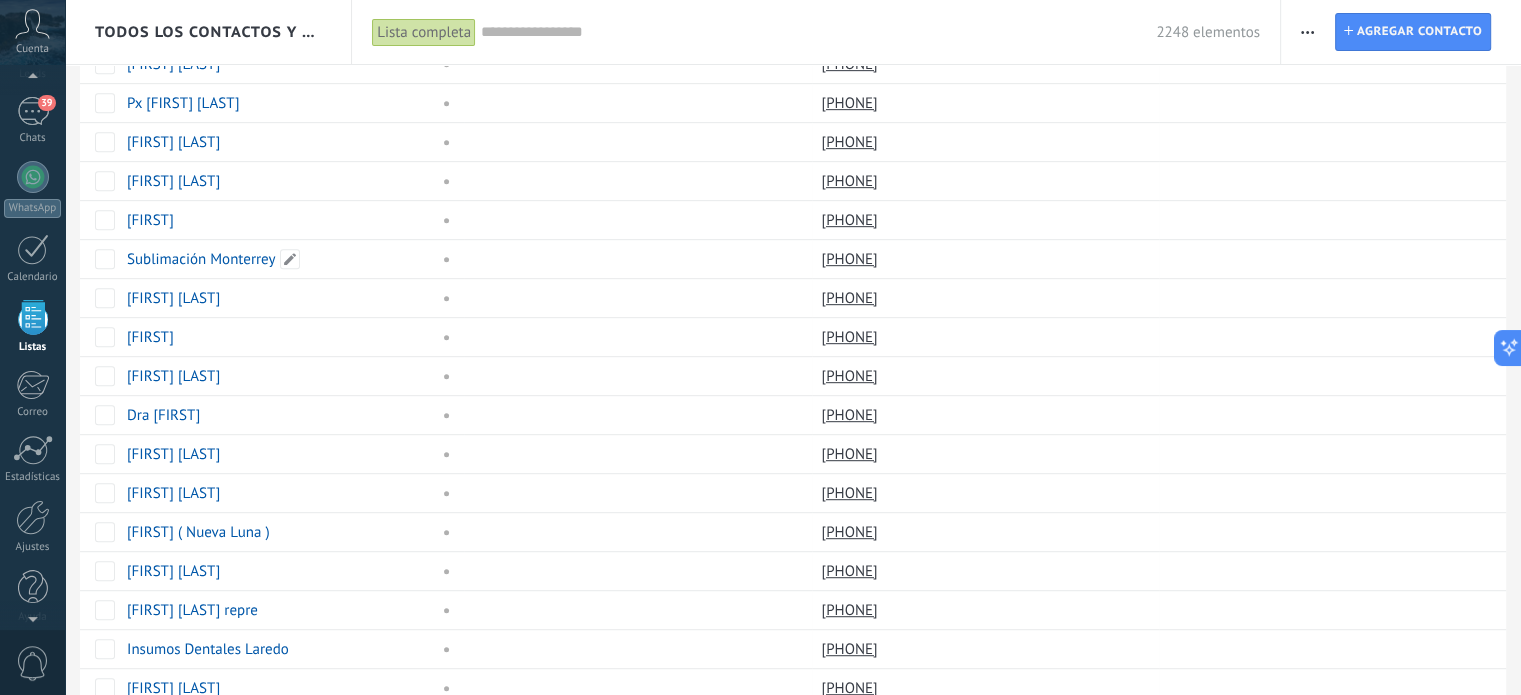 scroll, scrollTop: 1432, scrollLeft: 0, axis: vertical 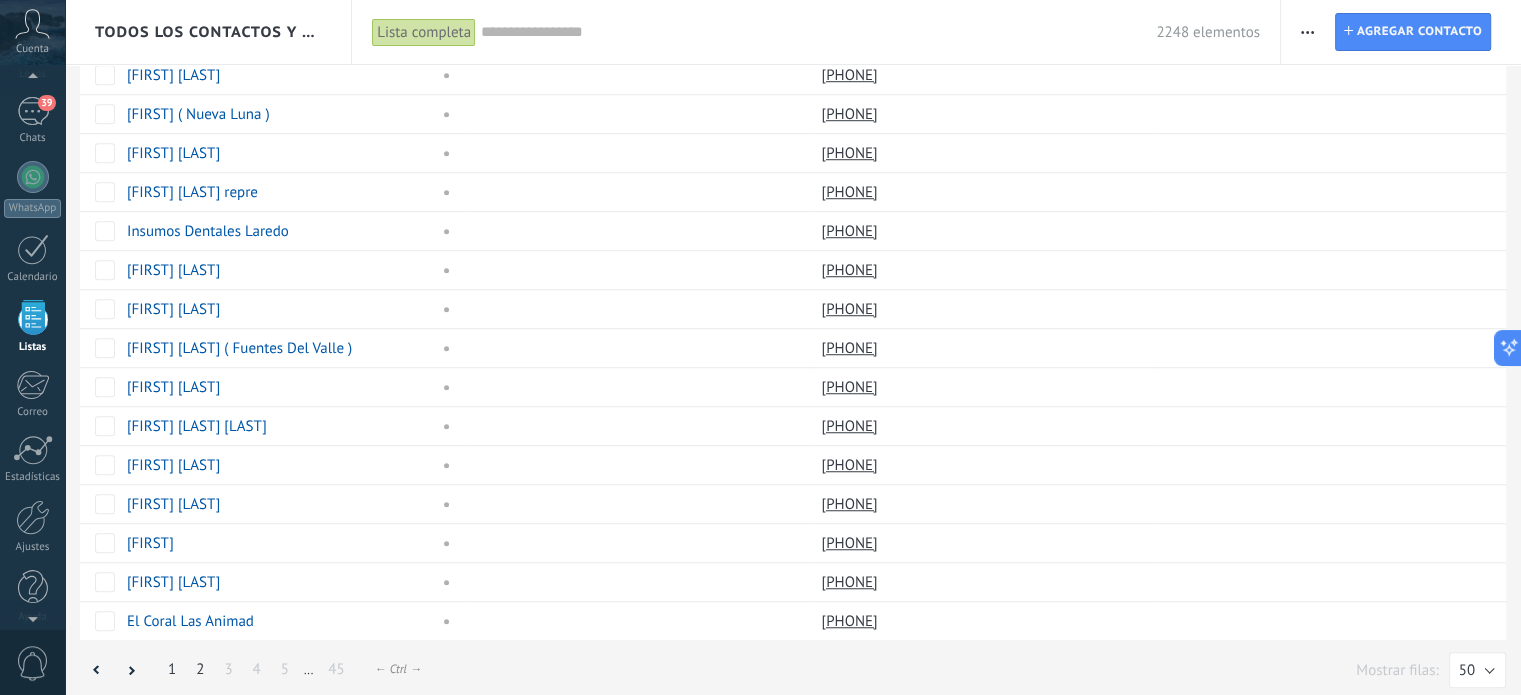 click on "2" at bounding box center [200, 669] 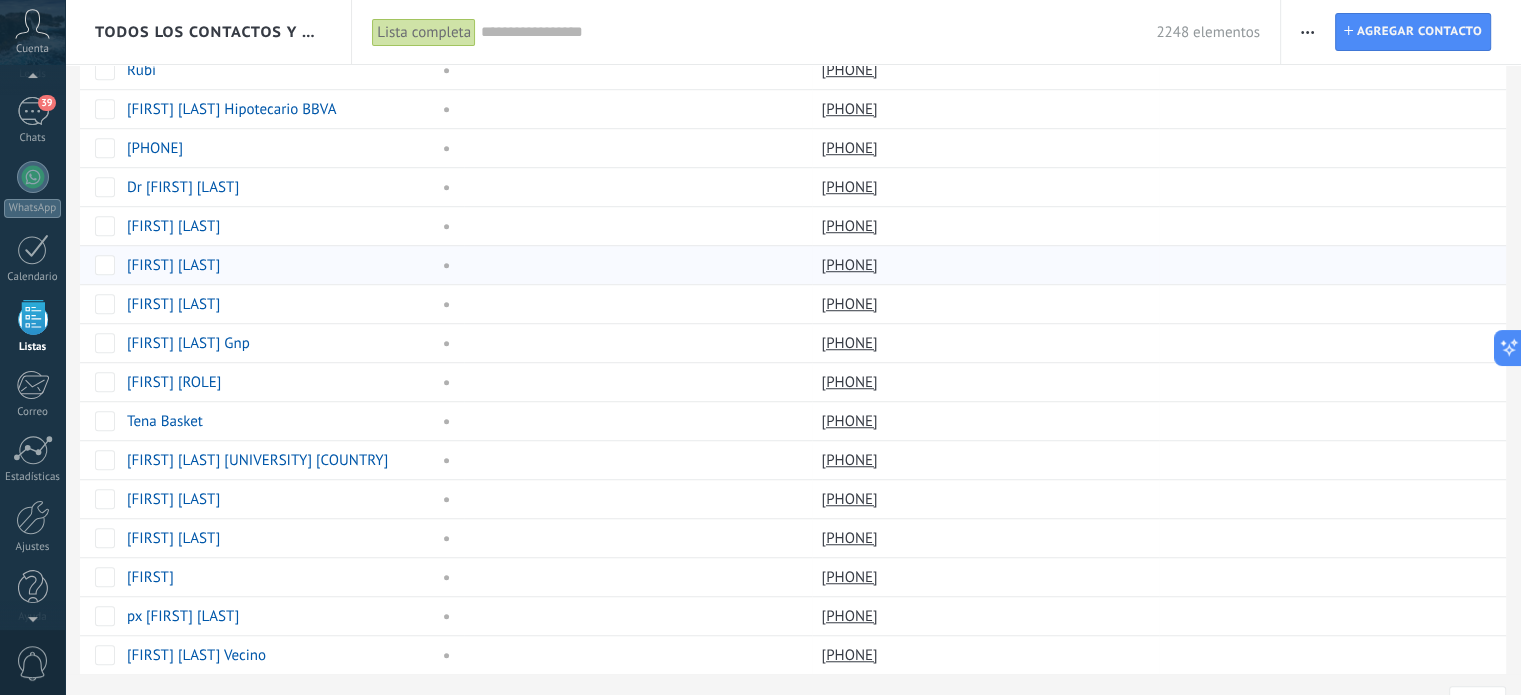 scroll, scrollTop: 1432, scrollLeft: 0, axis: vertical 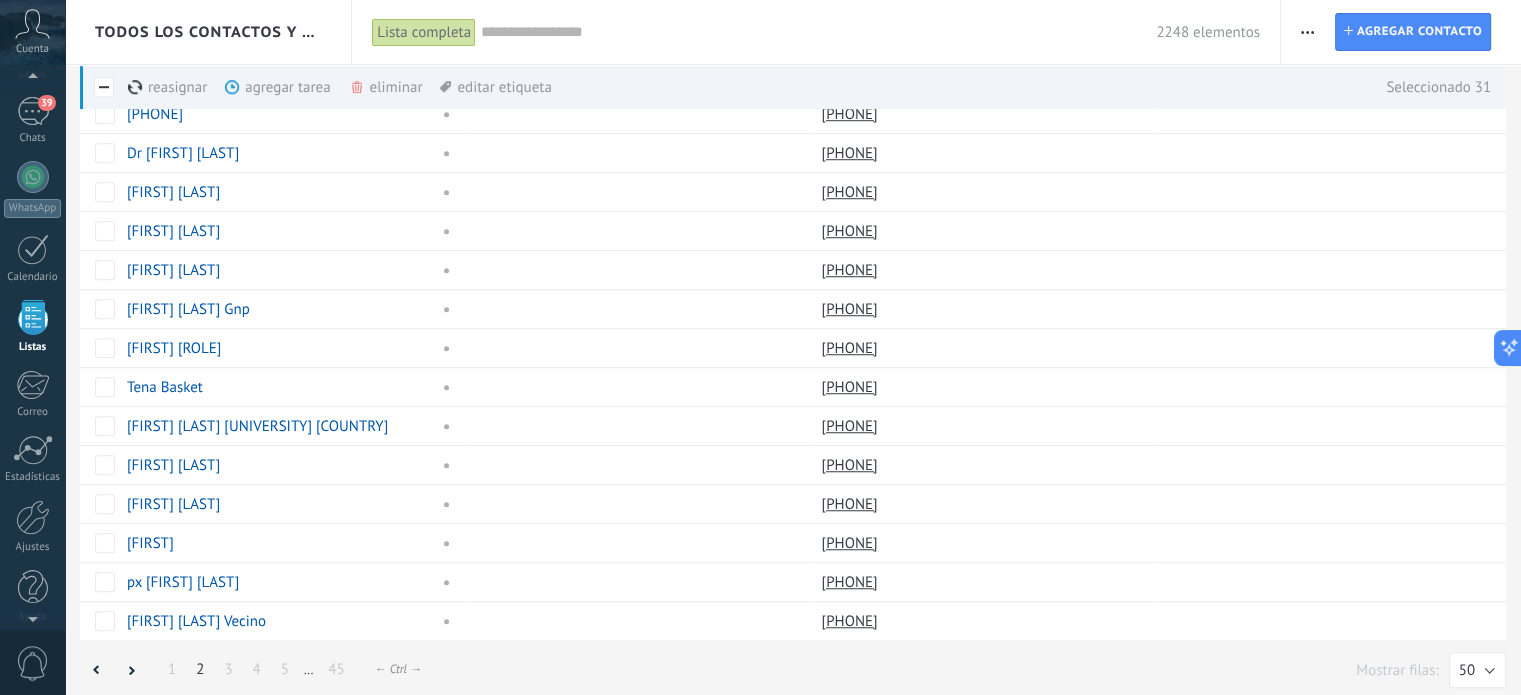 click on "eliminar màs" at bounding box center [420, 87] 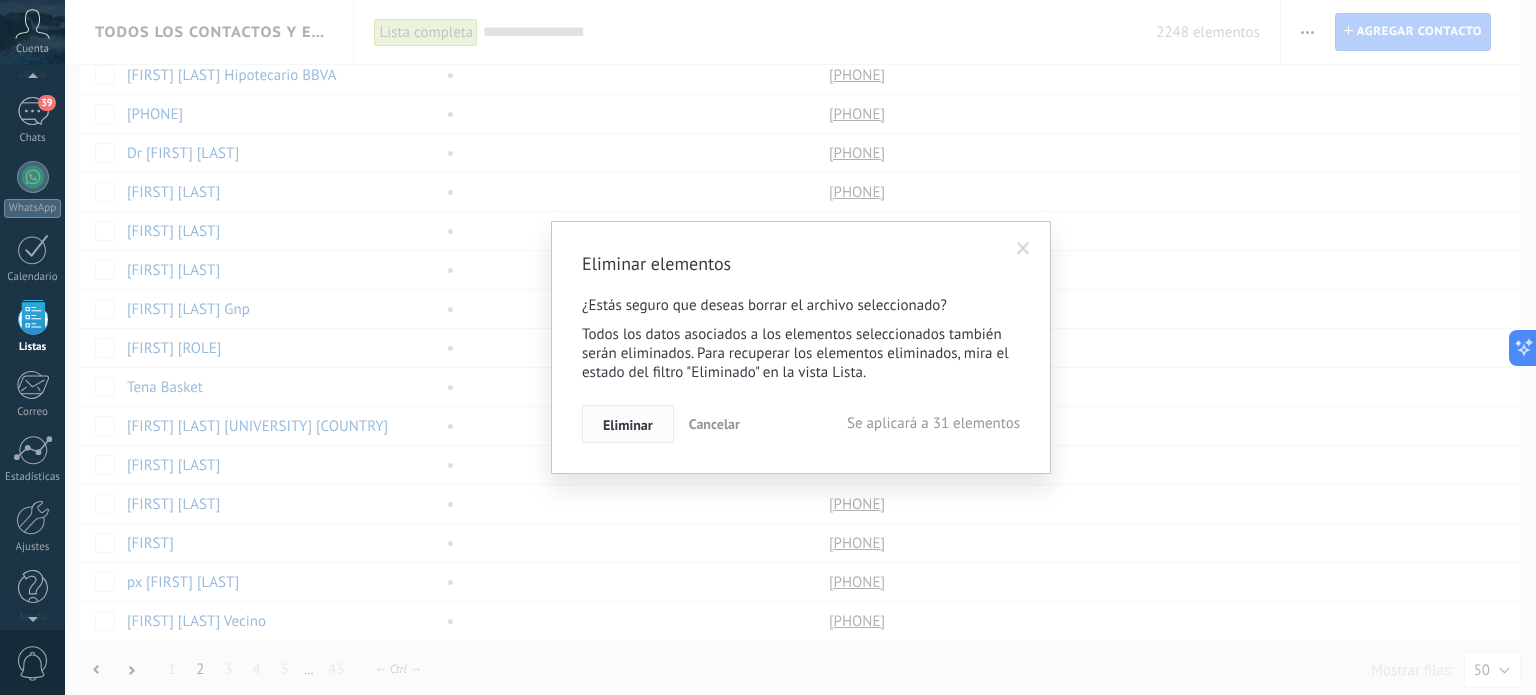 click on "Eliminar" at bounding box center (628, 424) 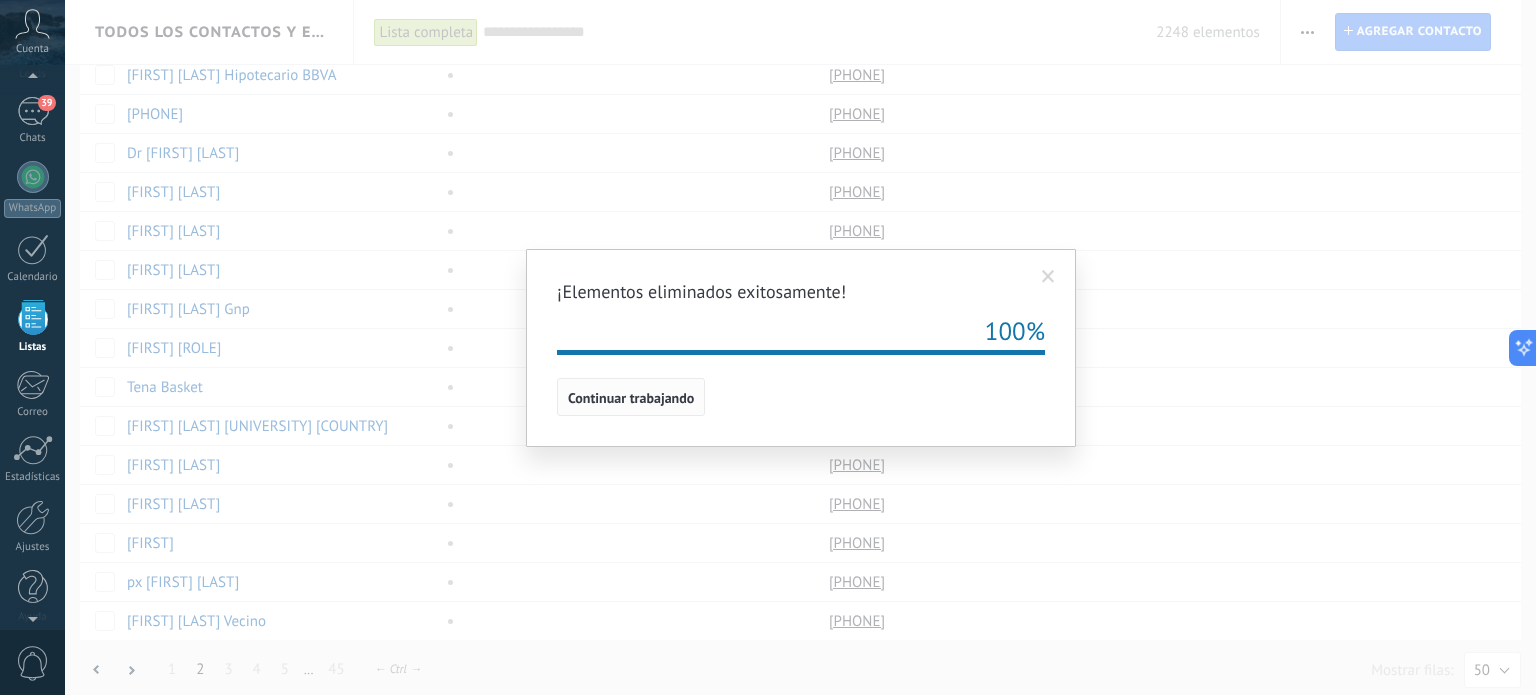 click on "Continuar trabajando" at bounding box center (631, 397) 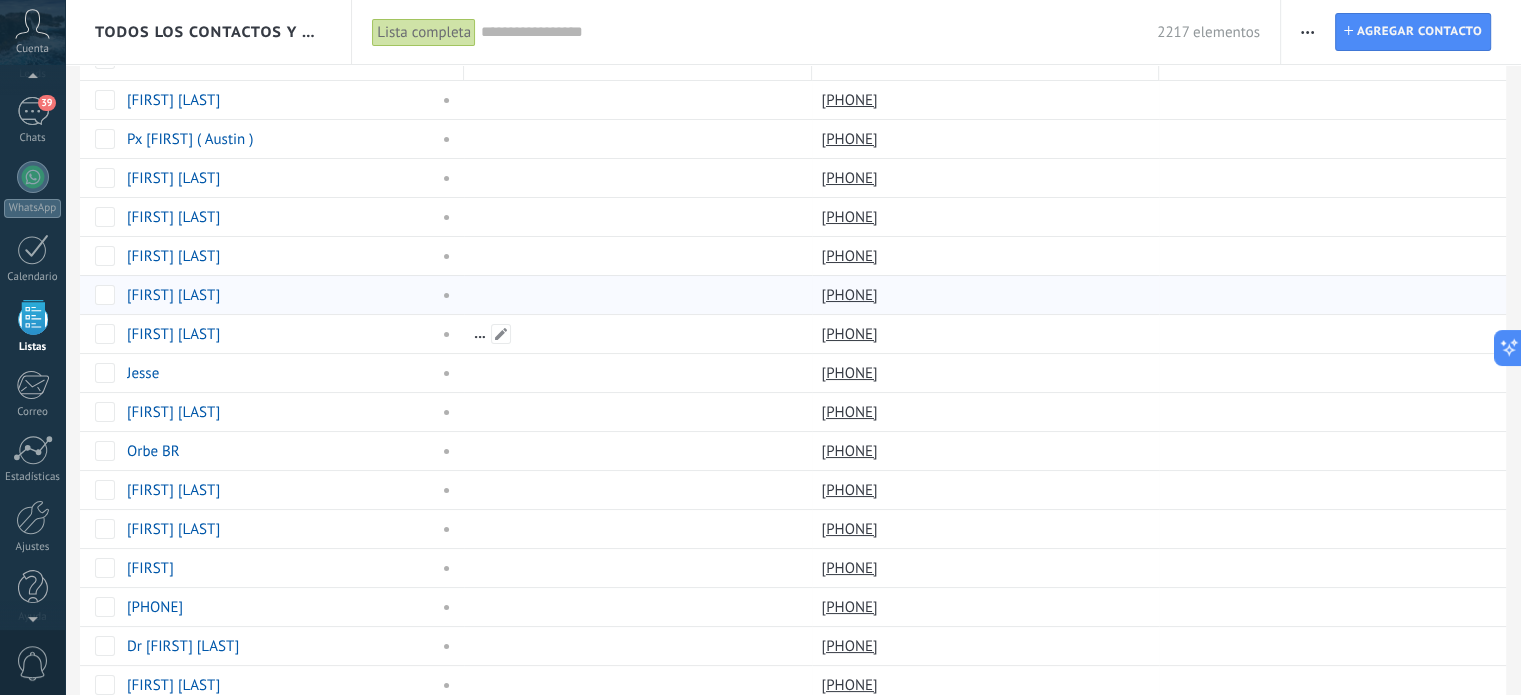 scroll, scrollTop: 43, scrollLeft: 0, axis: vertical 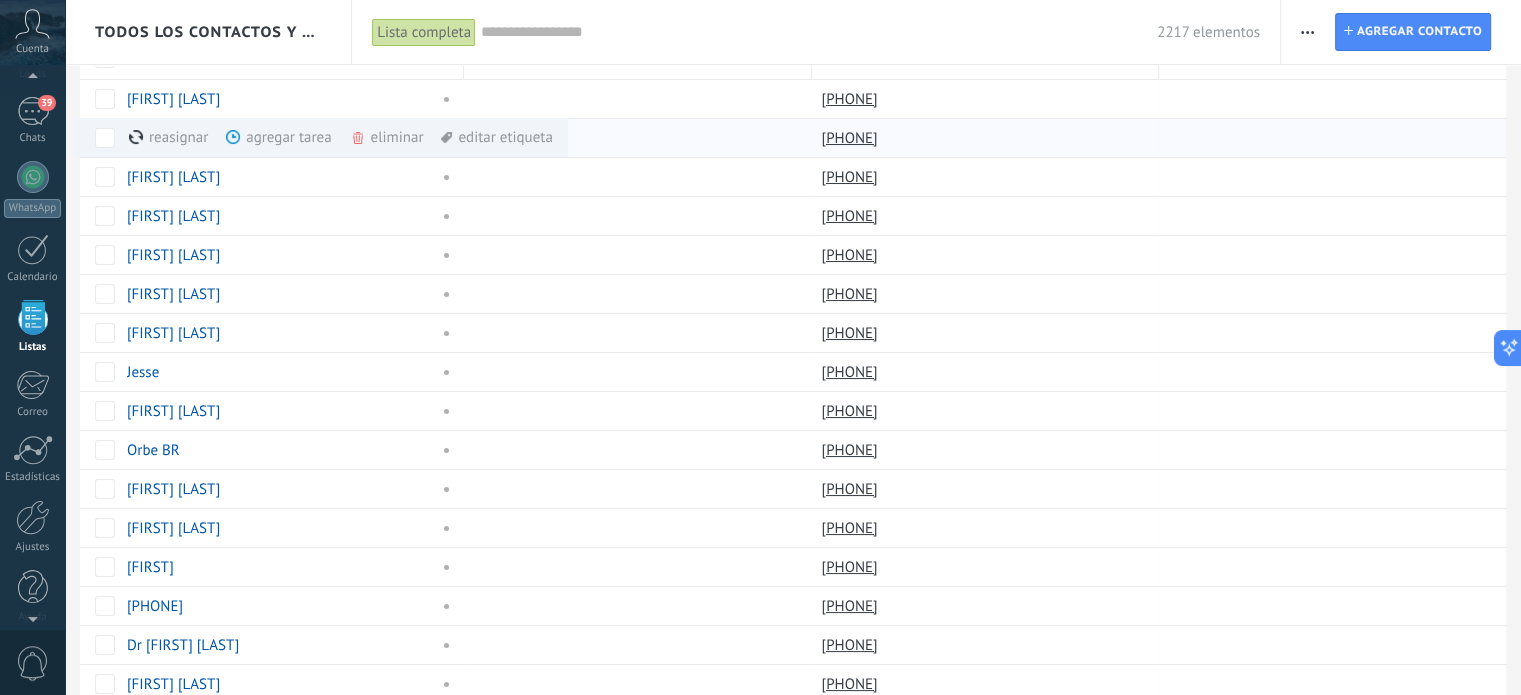 click on "eliminar màs" at bounding box center [421, 137] 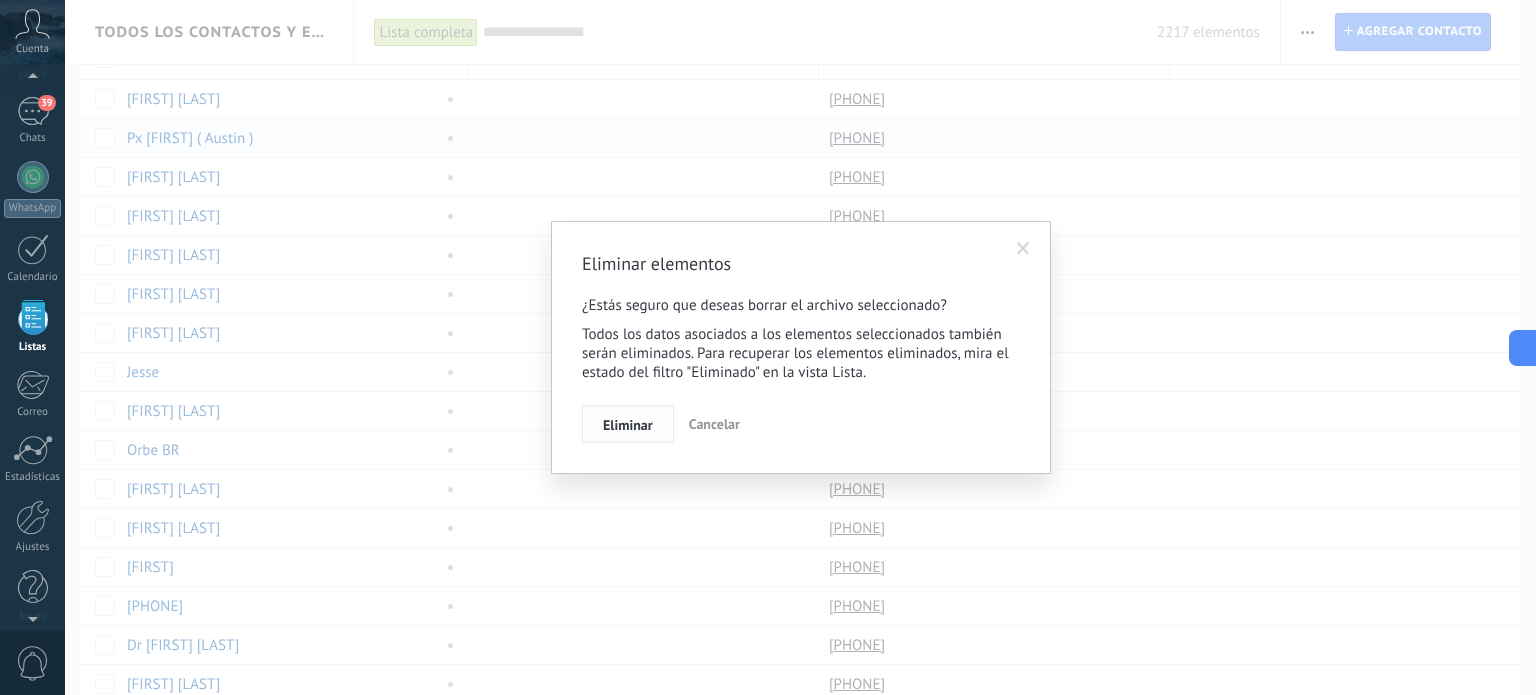 click on "Eliminar" at bounding box center (628, 425) 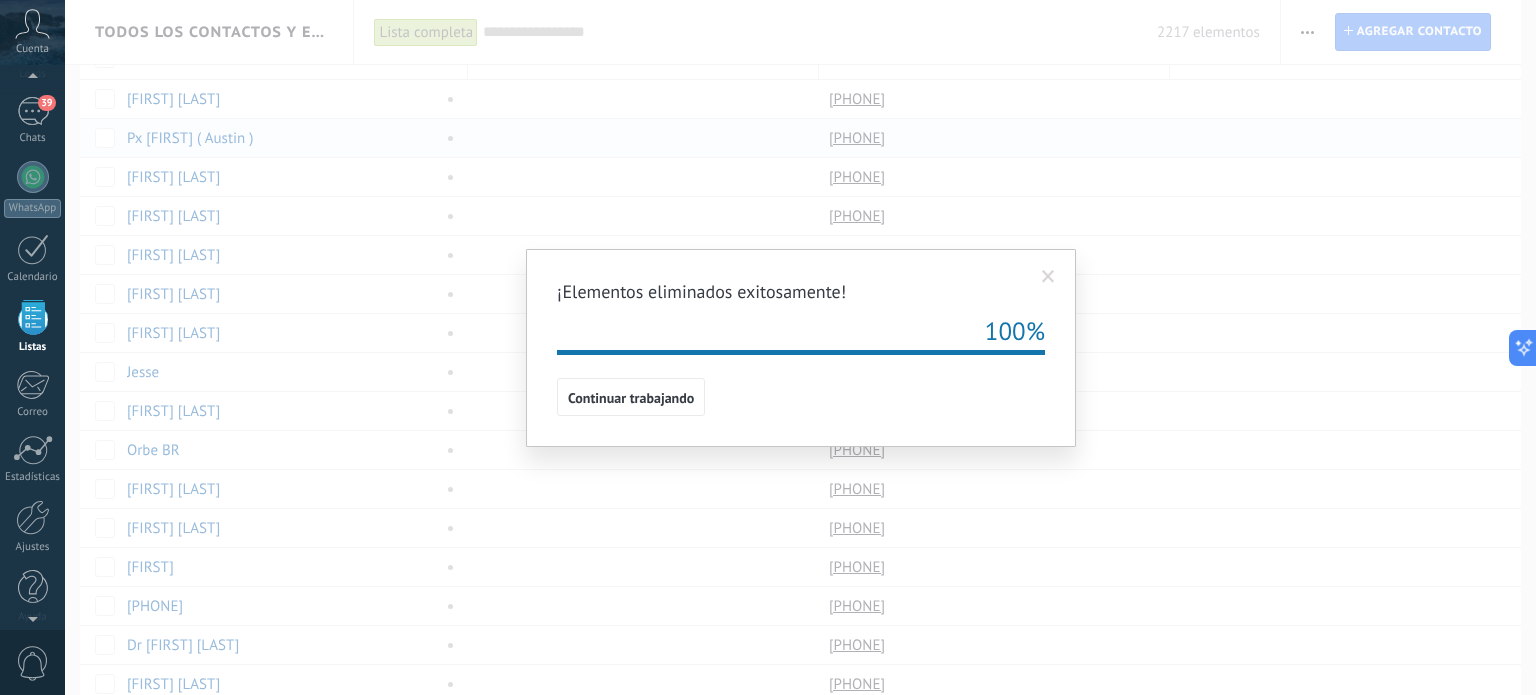 click on "¡Elementos eliminados exitosamente! 100% Continuar trabajando" at bounding box center [801, 348] 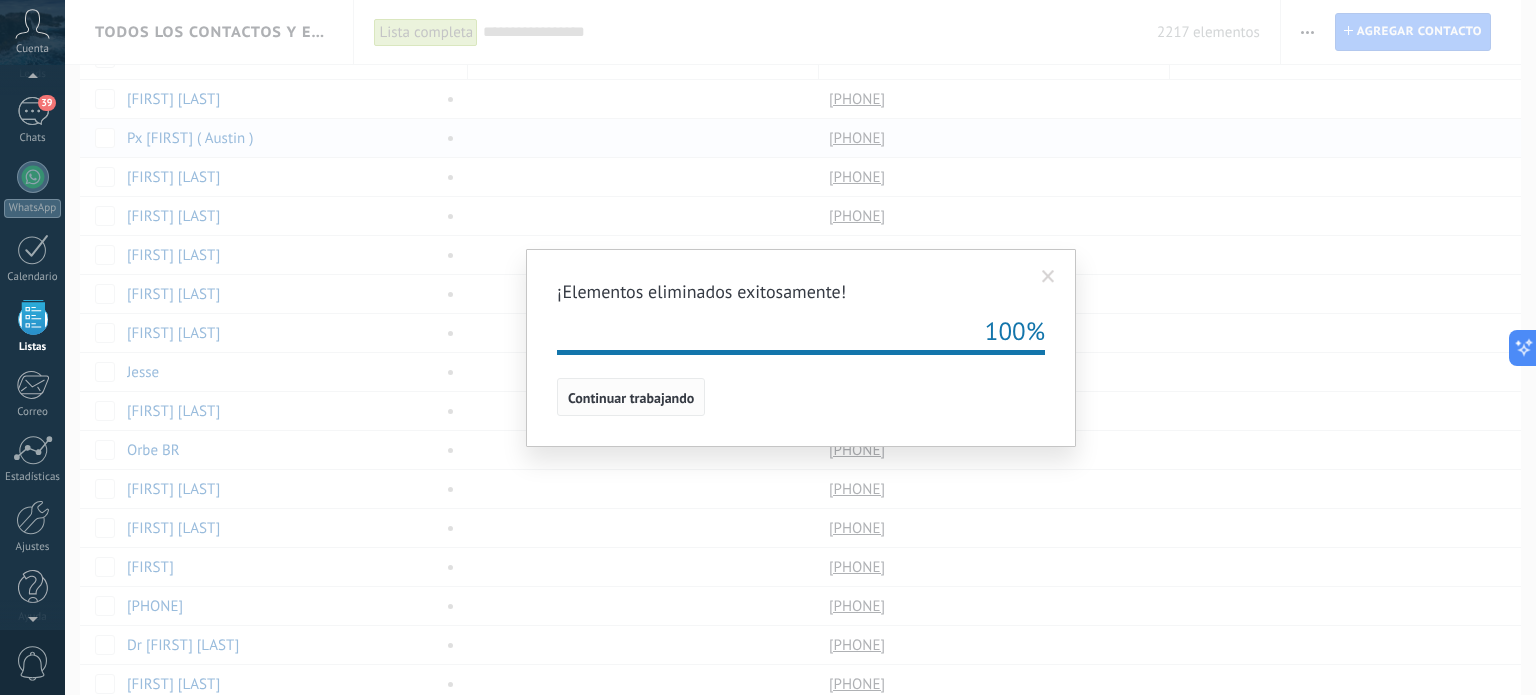 click on "Continuar trabajando" at bounding box center (631, 398) 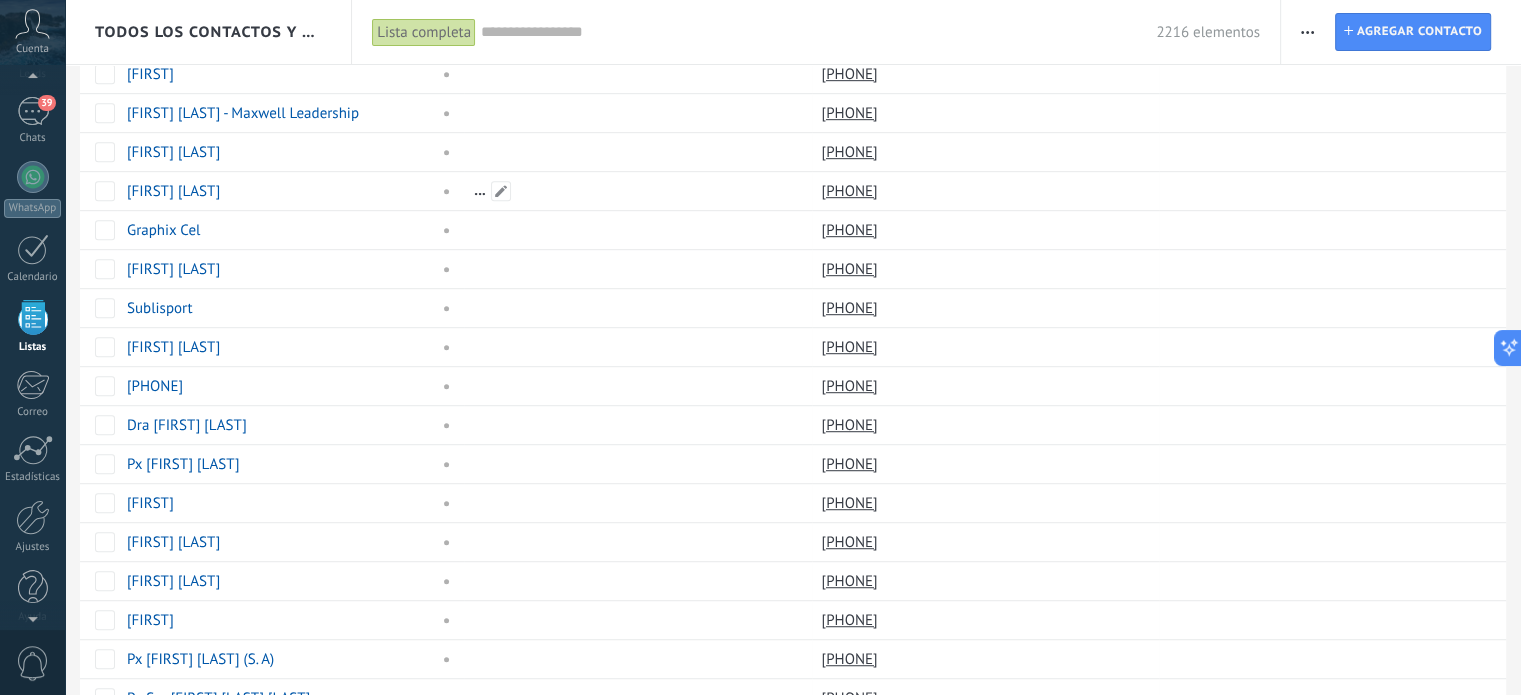 scroll, scrollTop: 1432, scrollLeft: 0, axis: vertical 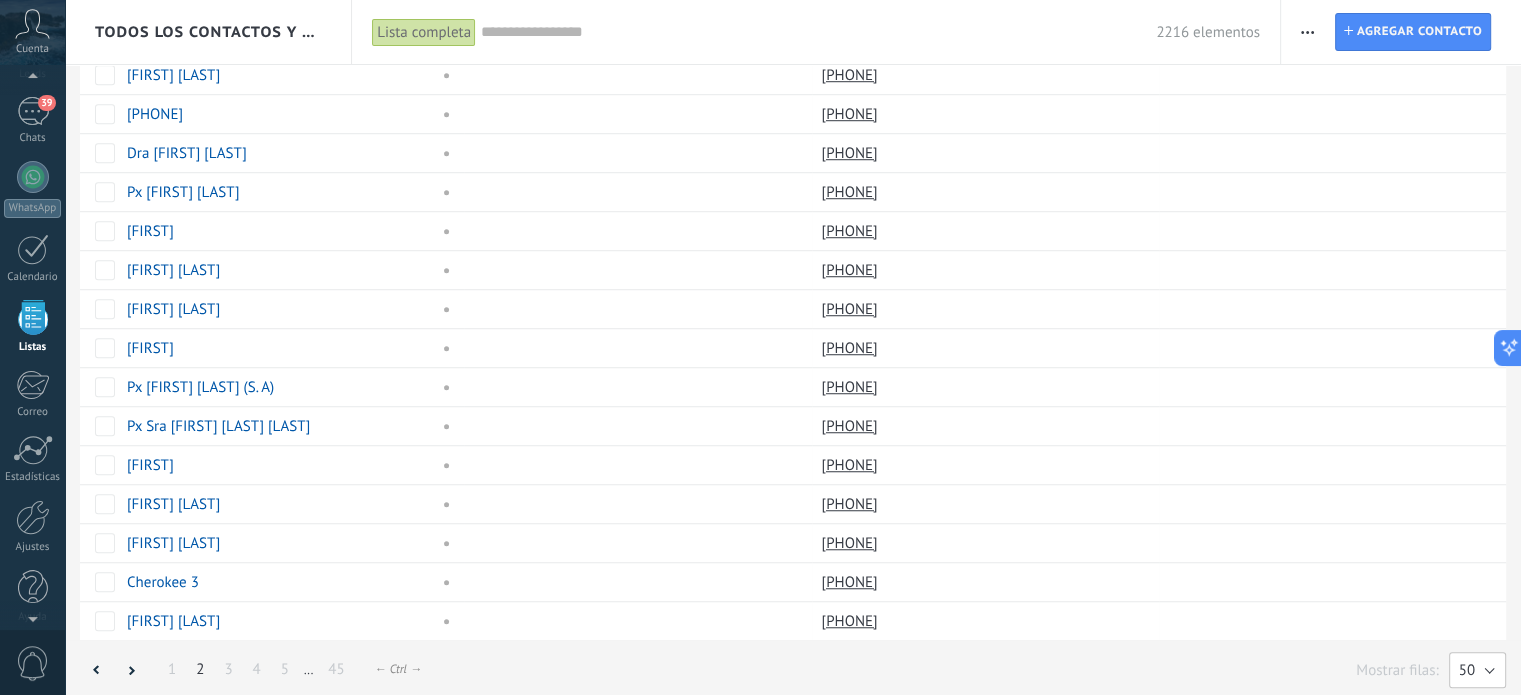 click on "50" at bounding box center [1477, 670] 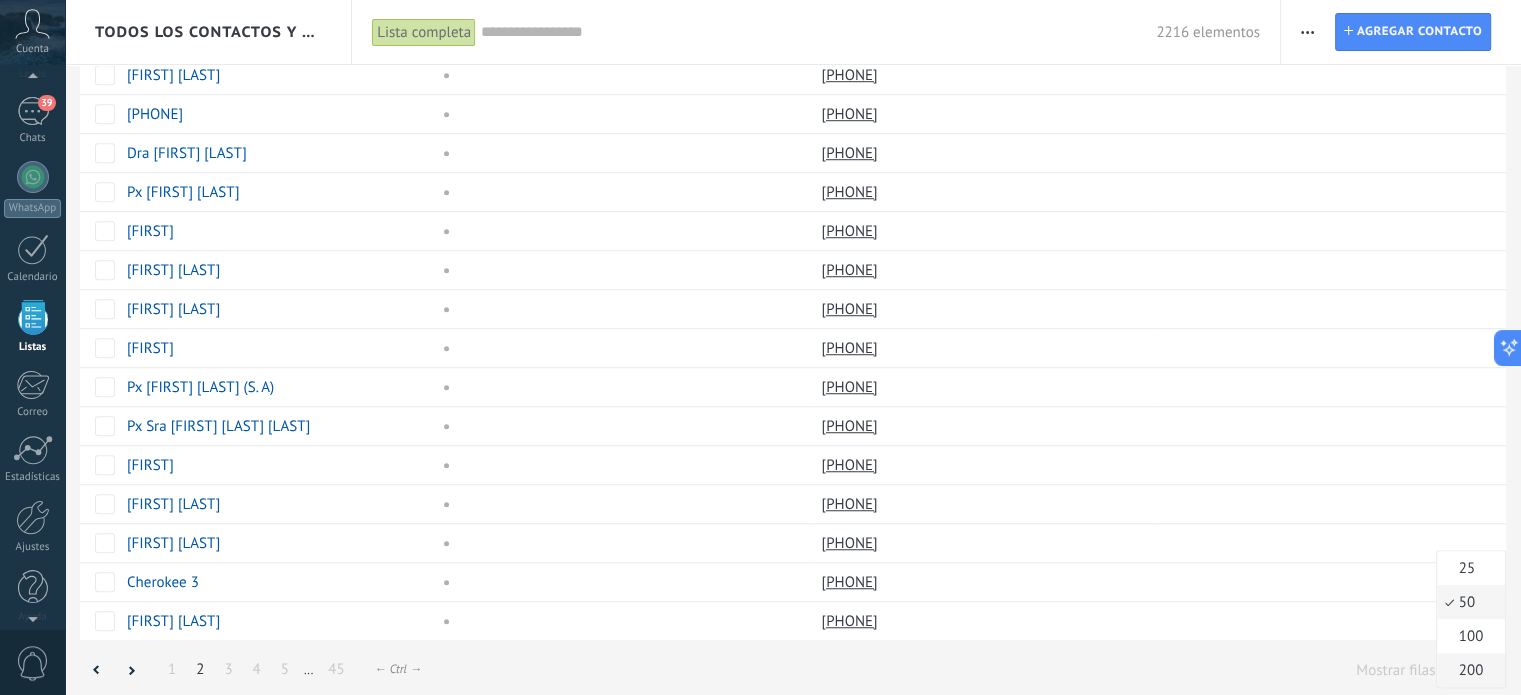 click on "200" at bounding box center [1468, 670] 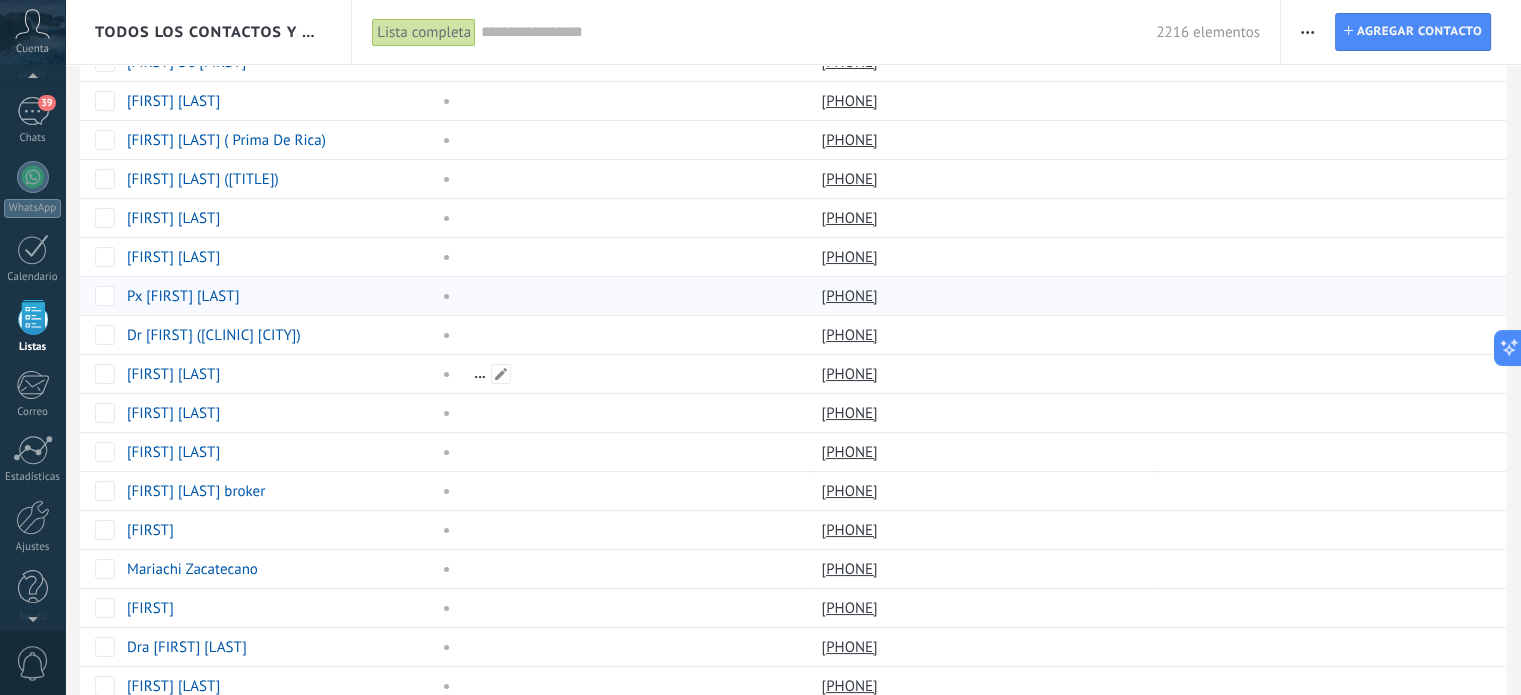 scroll, scrollTop: 90, scrollLeft: 0, axis: vertical 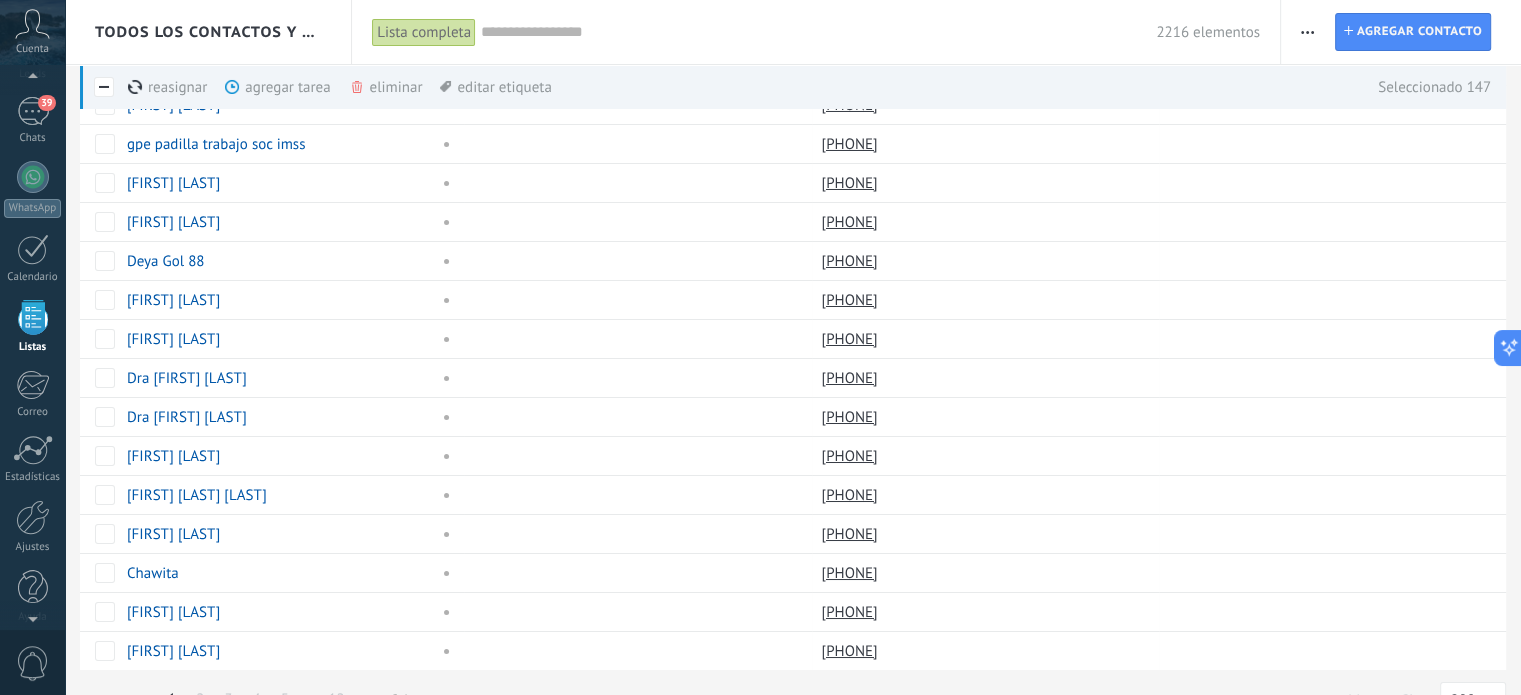 click on "eliminar màs" at bounding box center [420, 87] 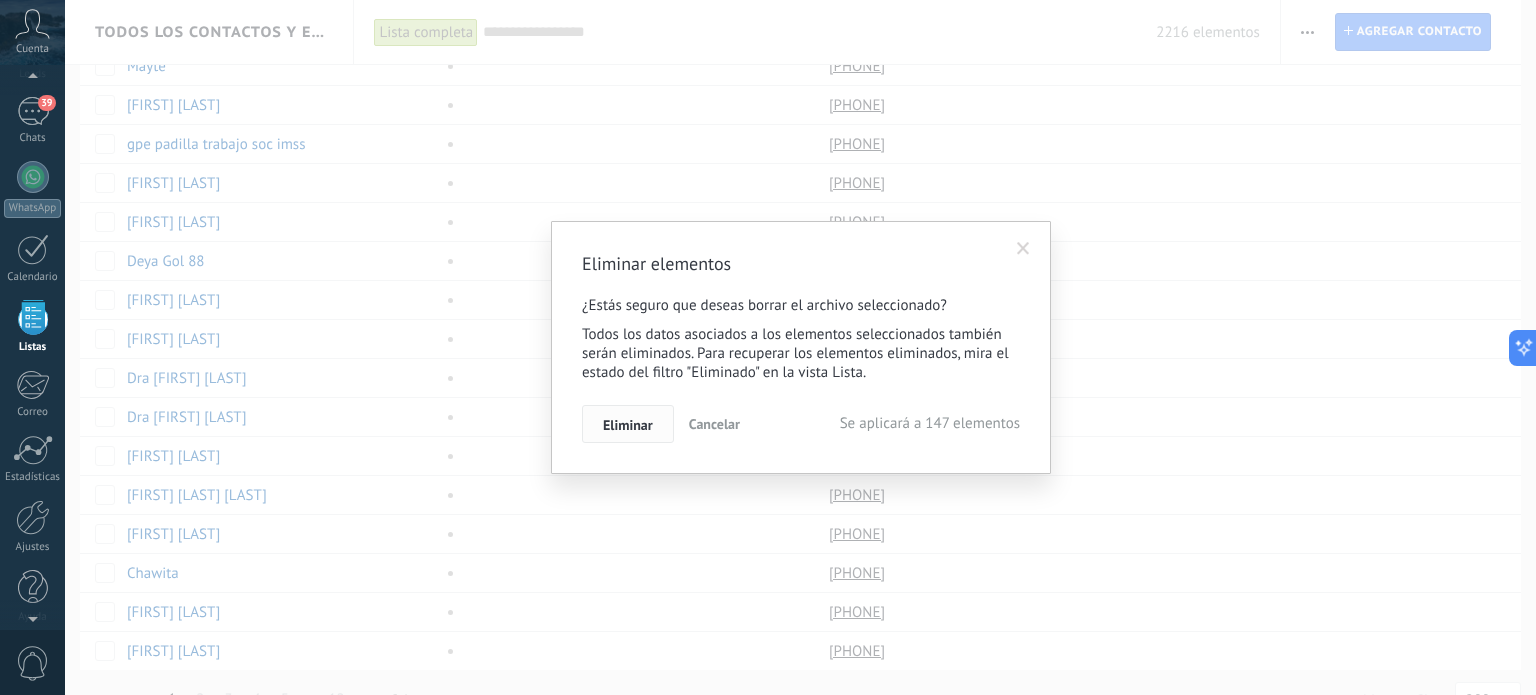 click on "Eliminar" at bounding box center (628, 425) 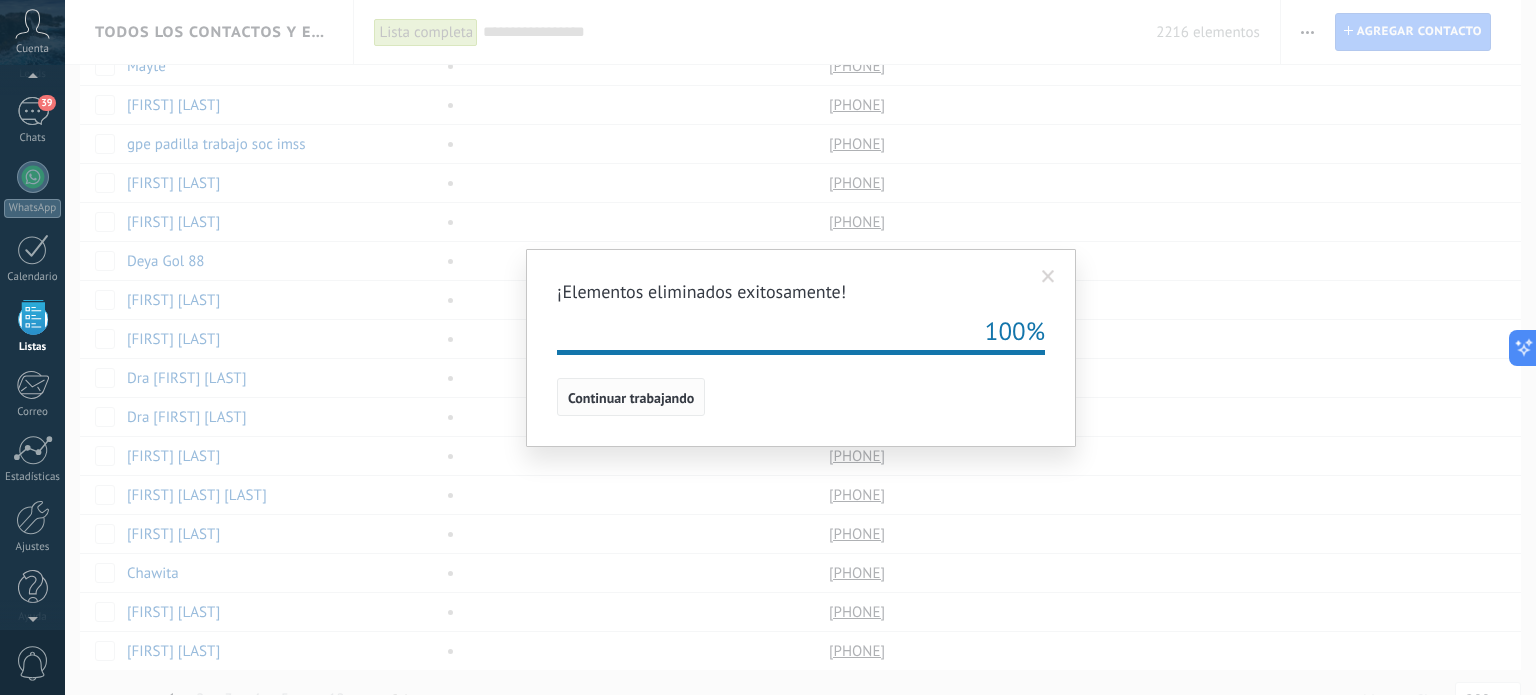 click on "Continuar trabajando" at bounding box center (631, 398) 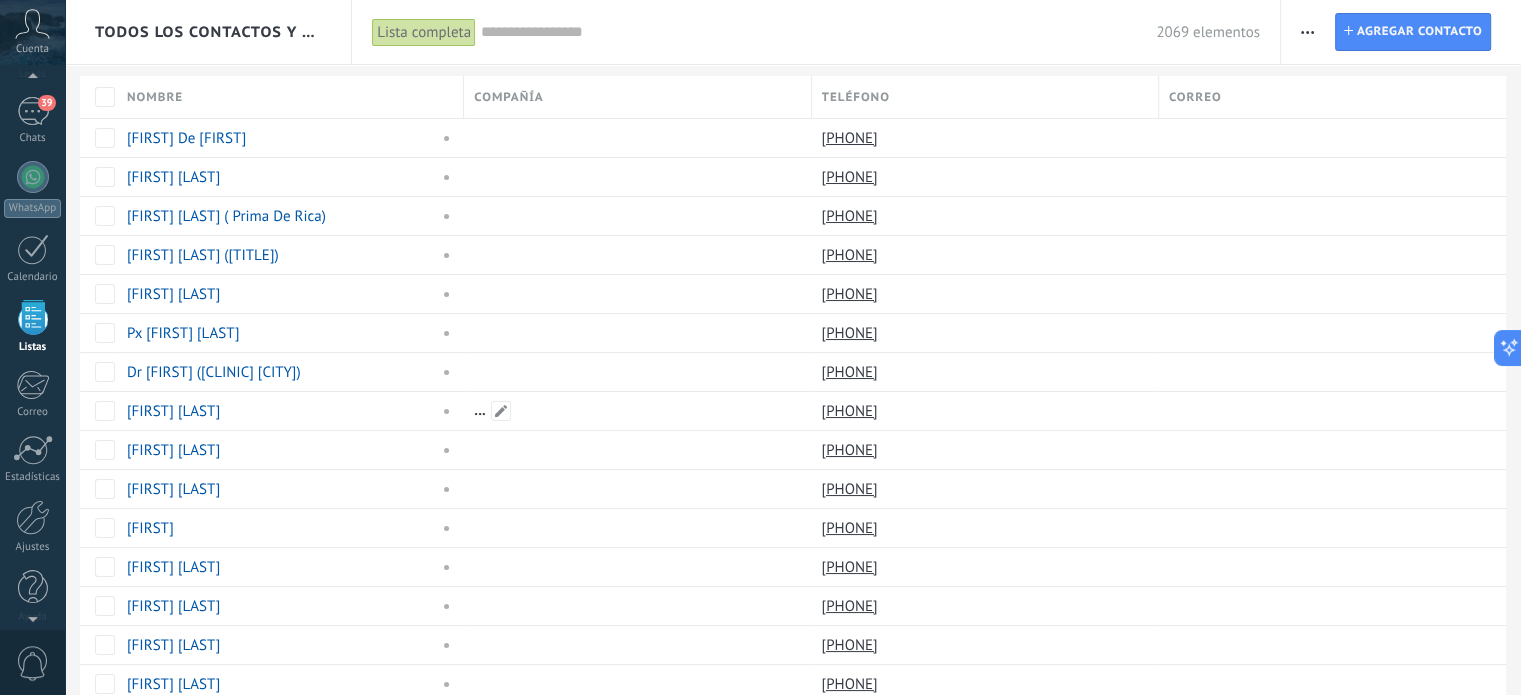 scroll, scrollTop: 0, scrollLeft: 0, axis: both 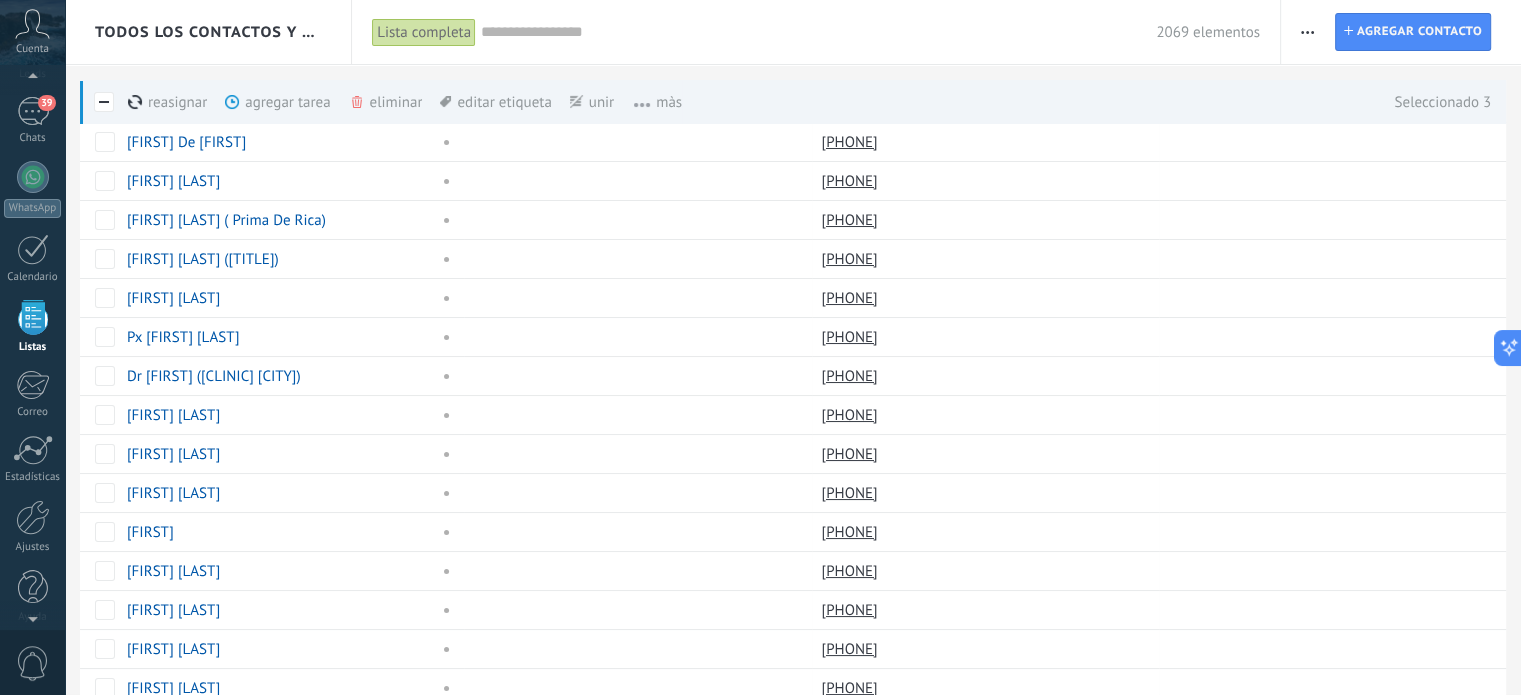 click on "eliminar màs" at bounding box center (420, 102) 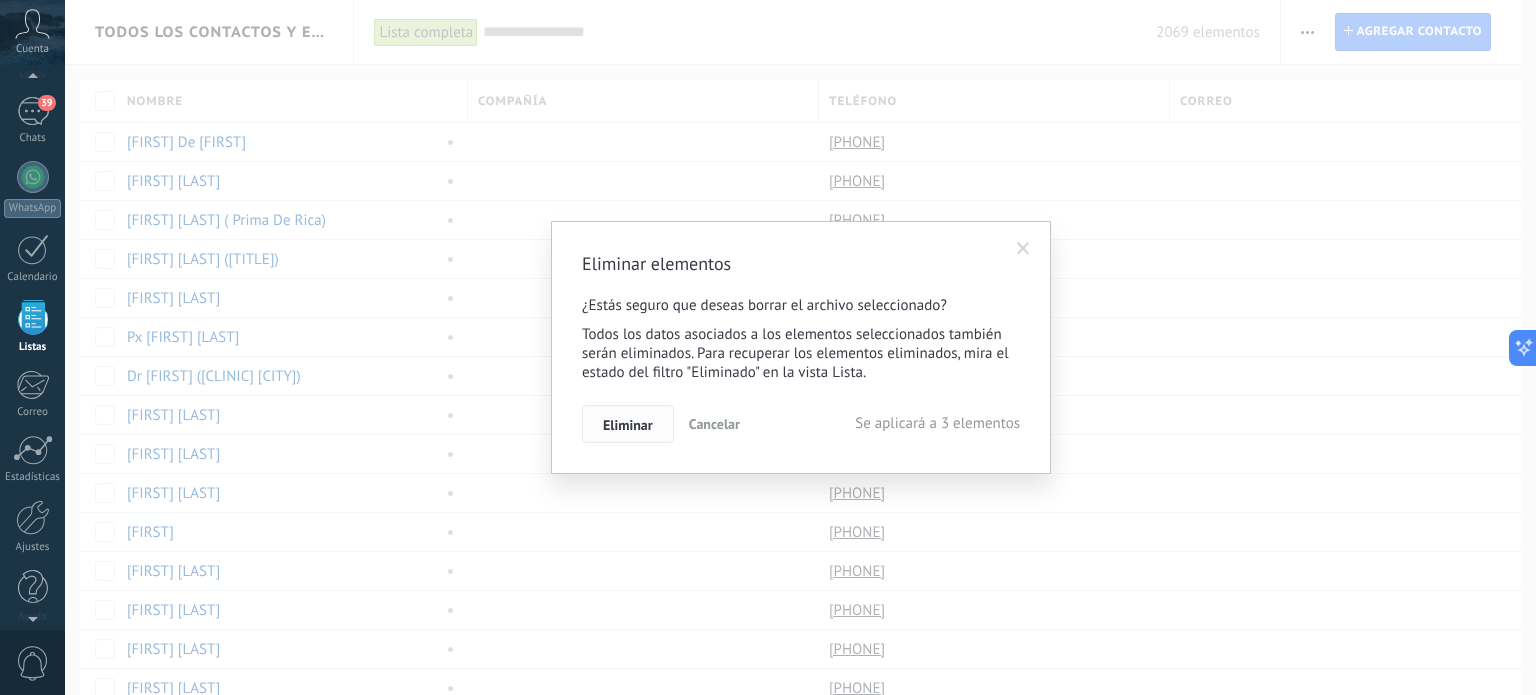 click on "Eliminar" at bounding box center (628, 425) 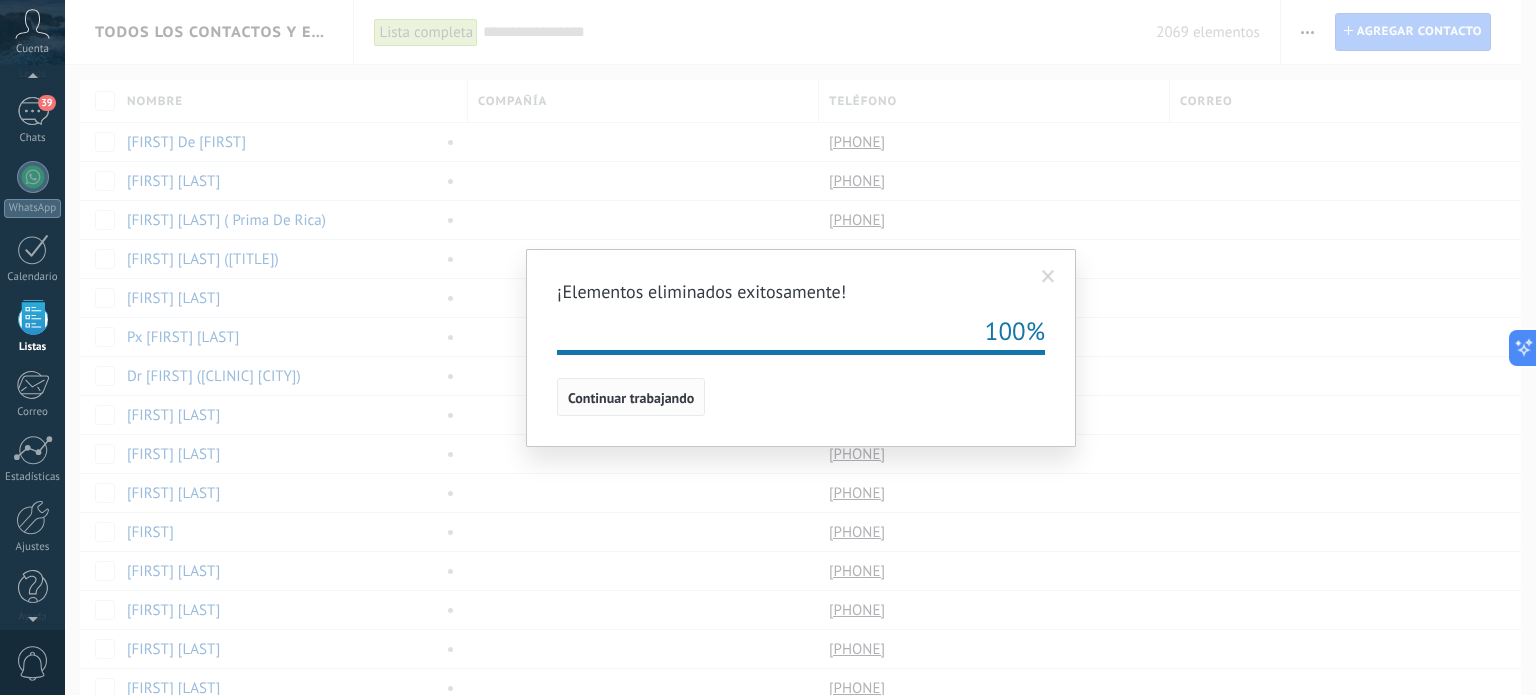 click on "Continuar trabajando" at bounding box center [631, 398] 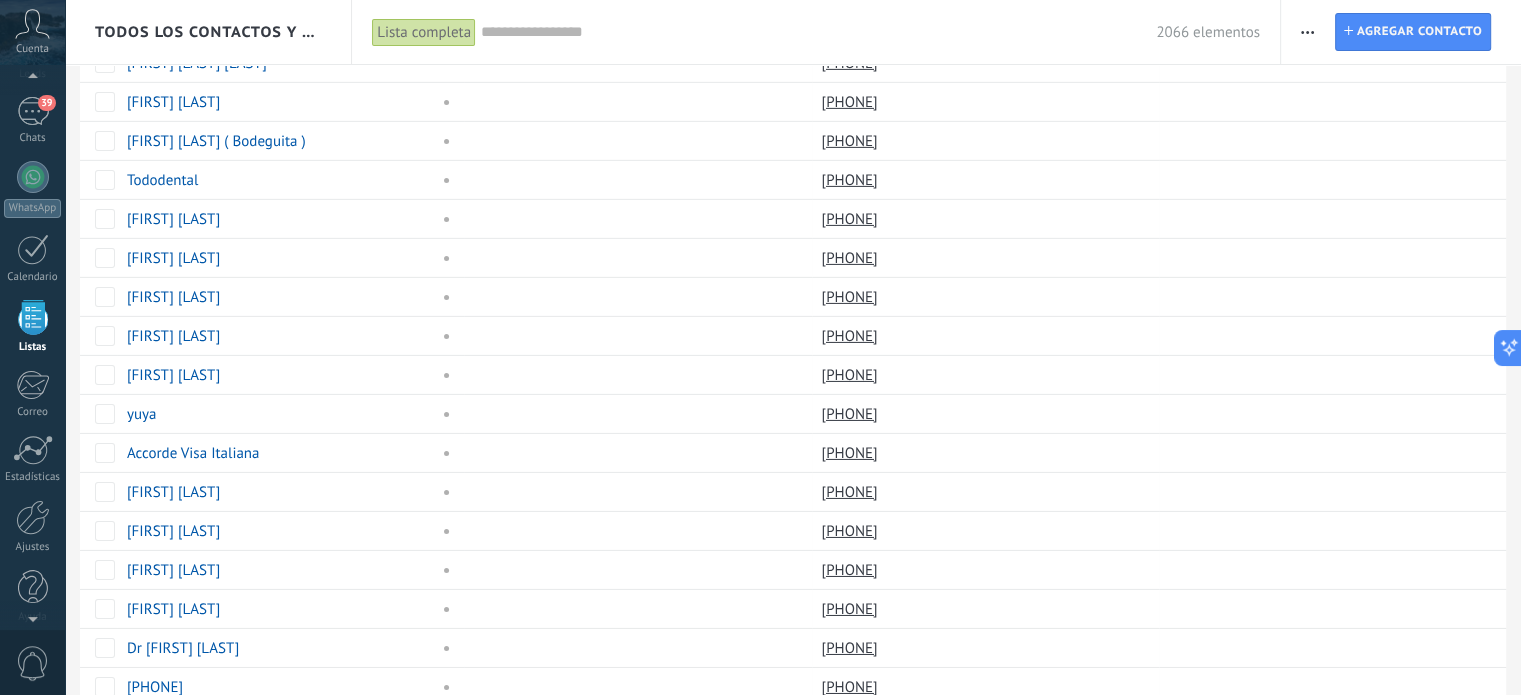 scroll, scrollTop: 7252, scrollLeft: 0, axis: vertical 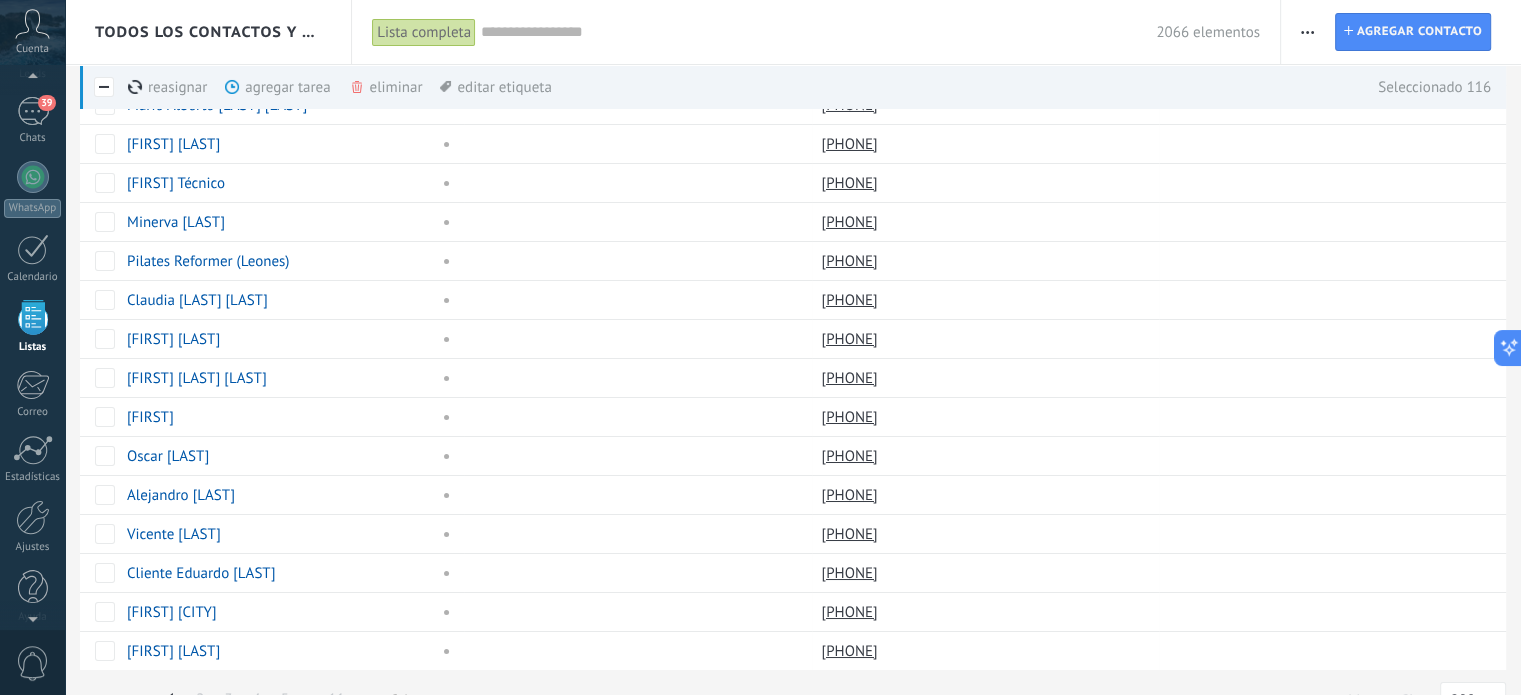 click on "eliminar màs" at bounding box center [420, 87] 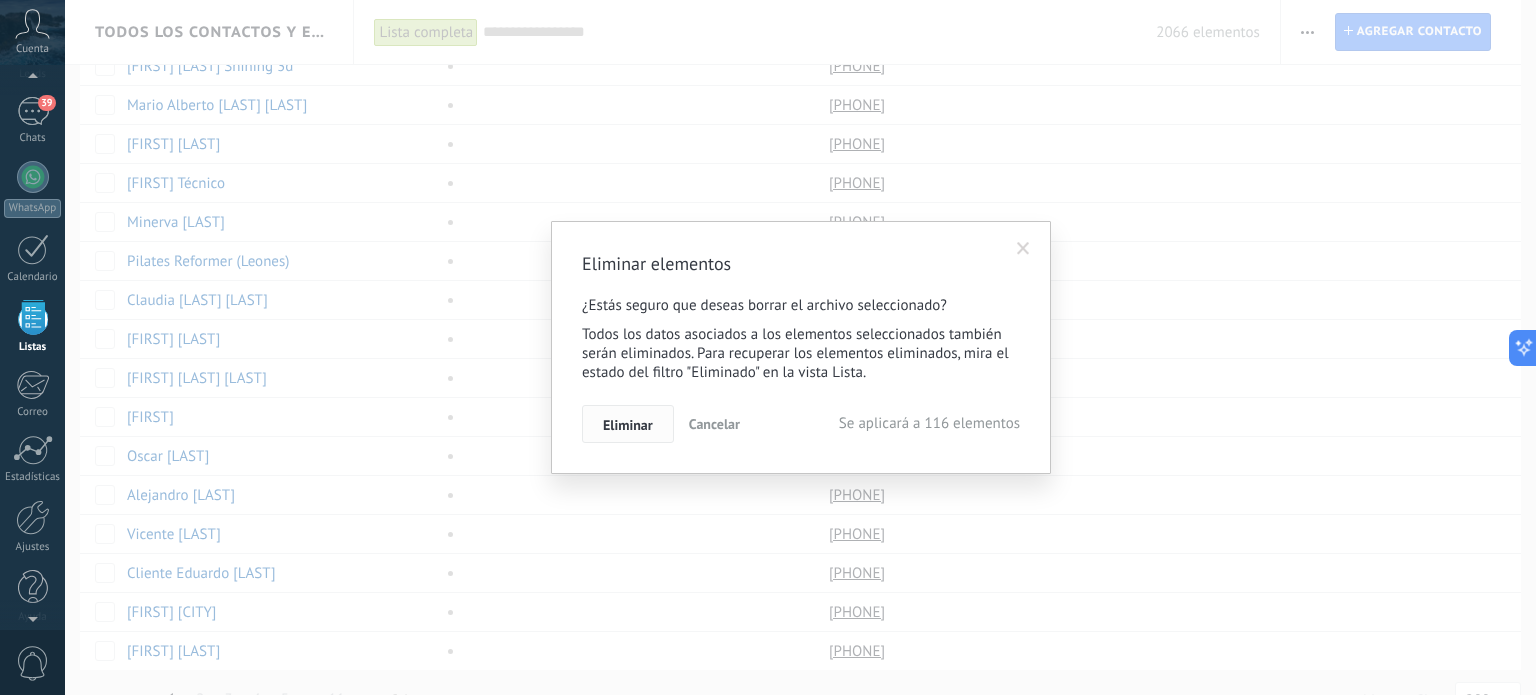 click on "Eliminar" at bounding box center (628, 424) 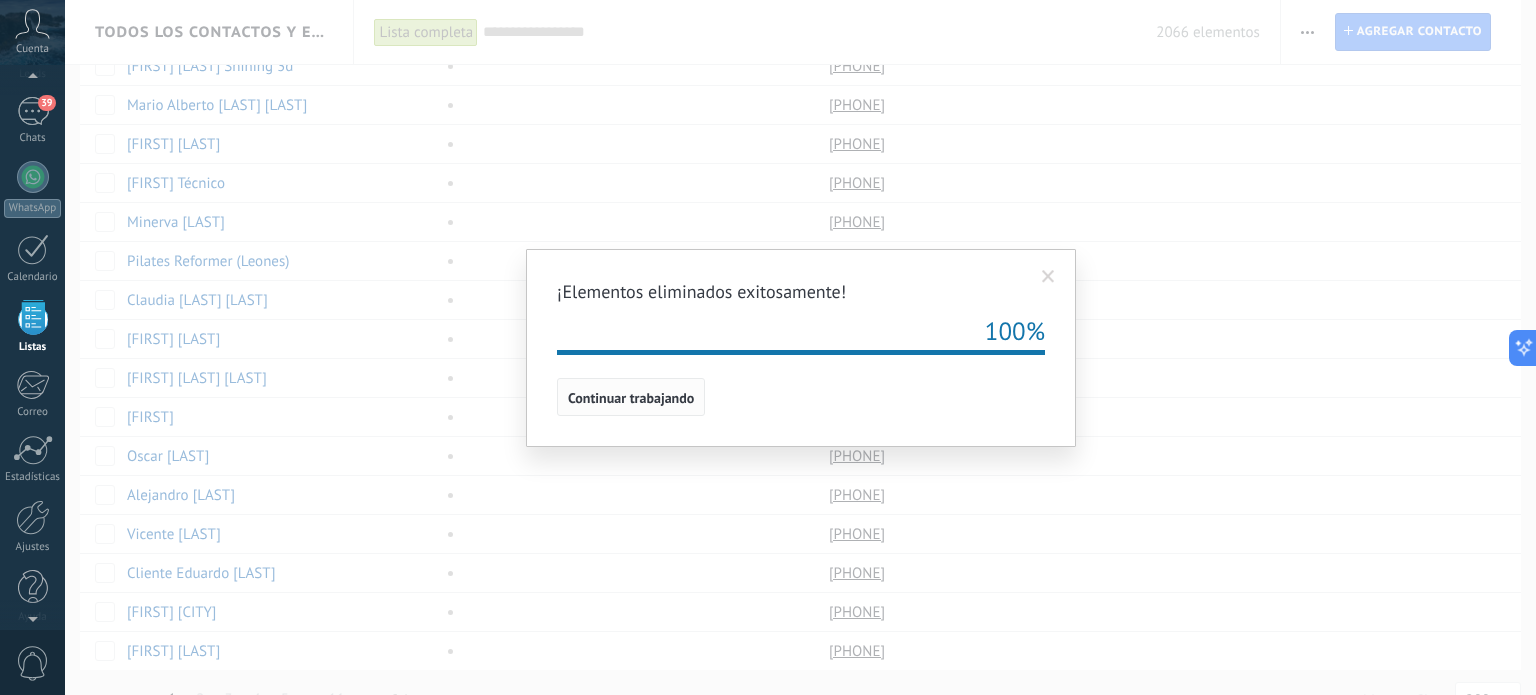 click on "Continuar trabajando" at bounding box center (631, 398) 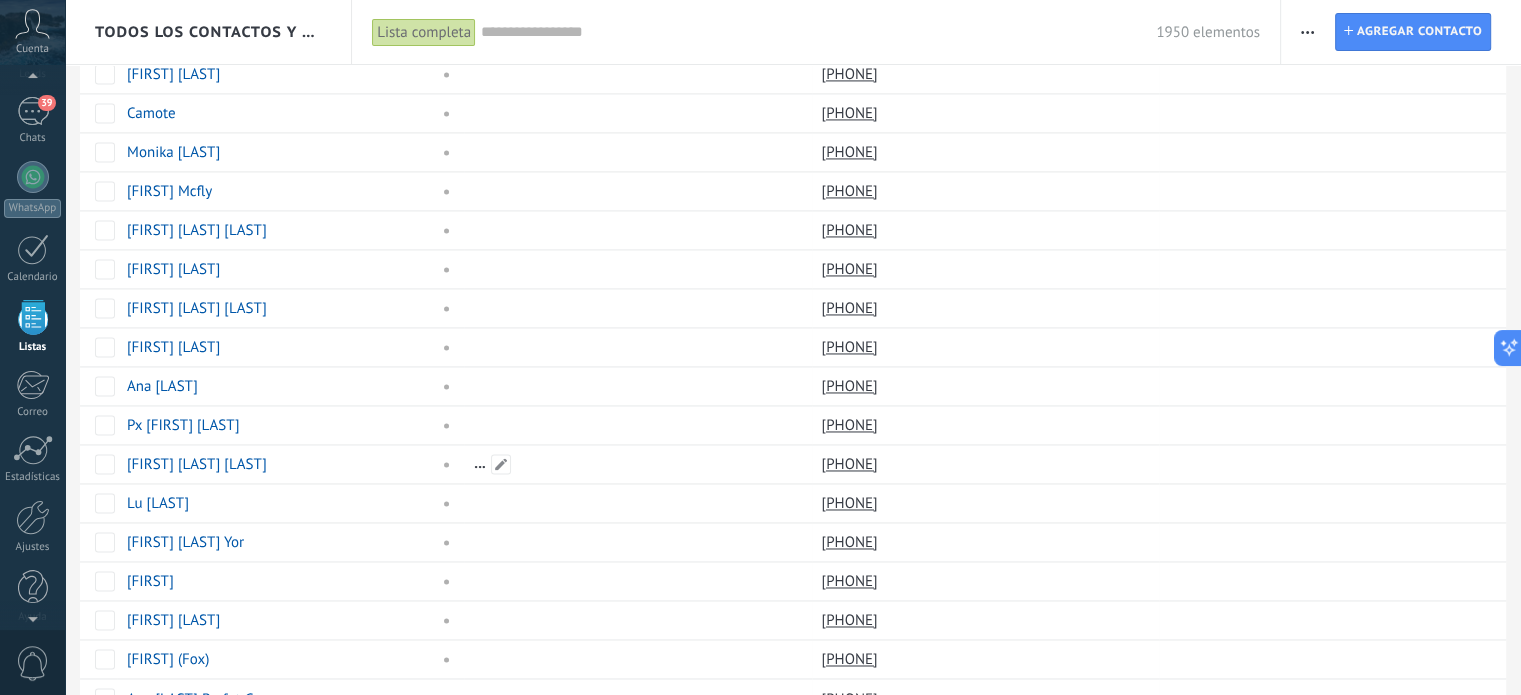 scroll, scrollTop: 3100, scrollLeft: 0, axis: vertical 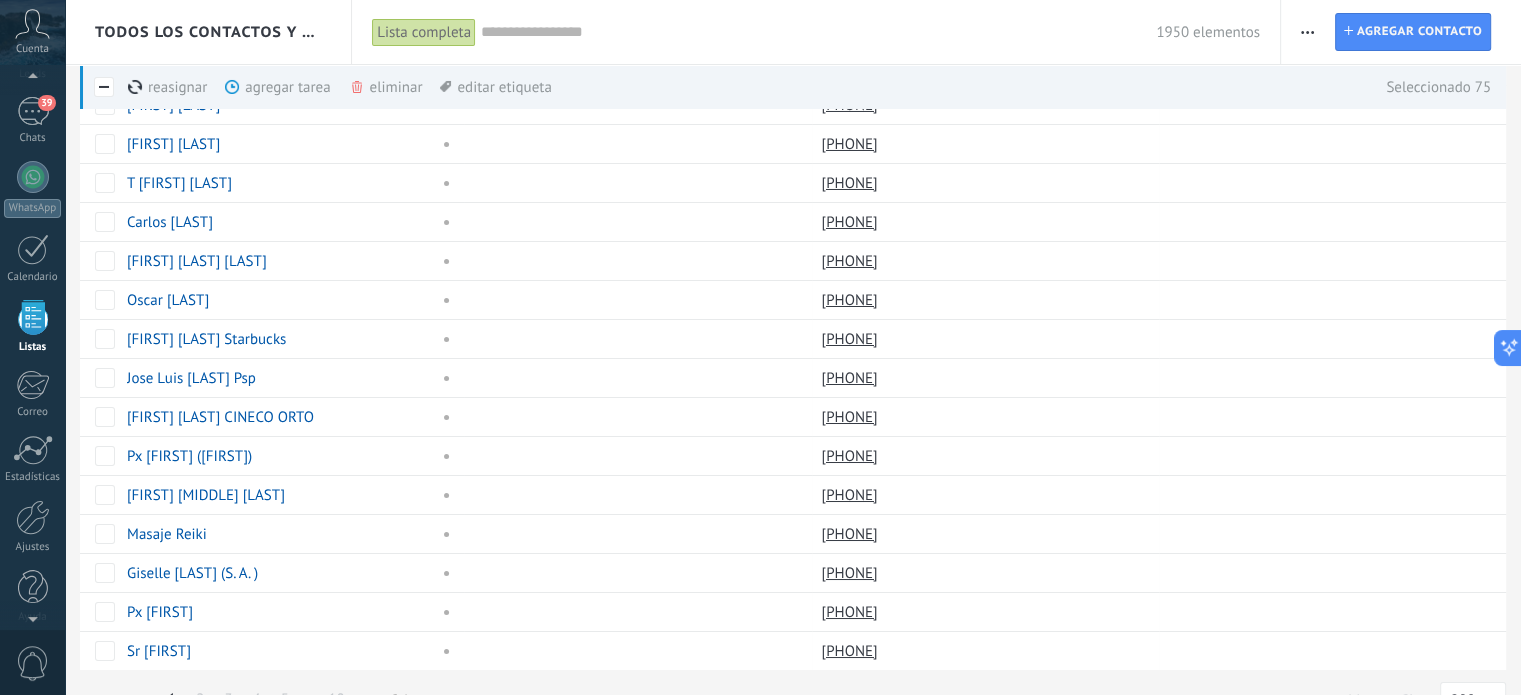 click on "eliminar màs" at bounding box center [420, 87] 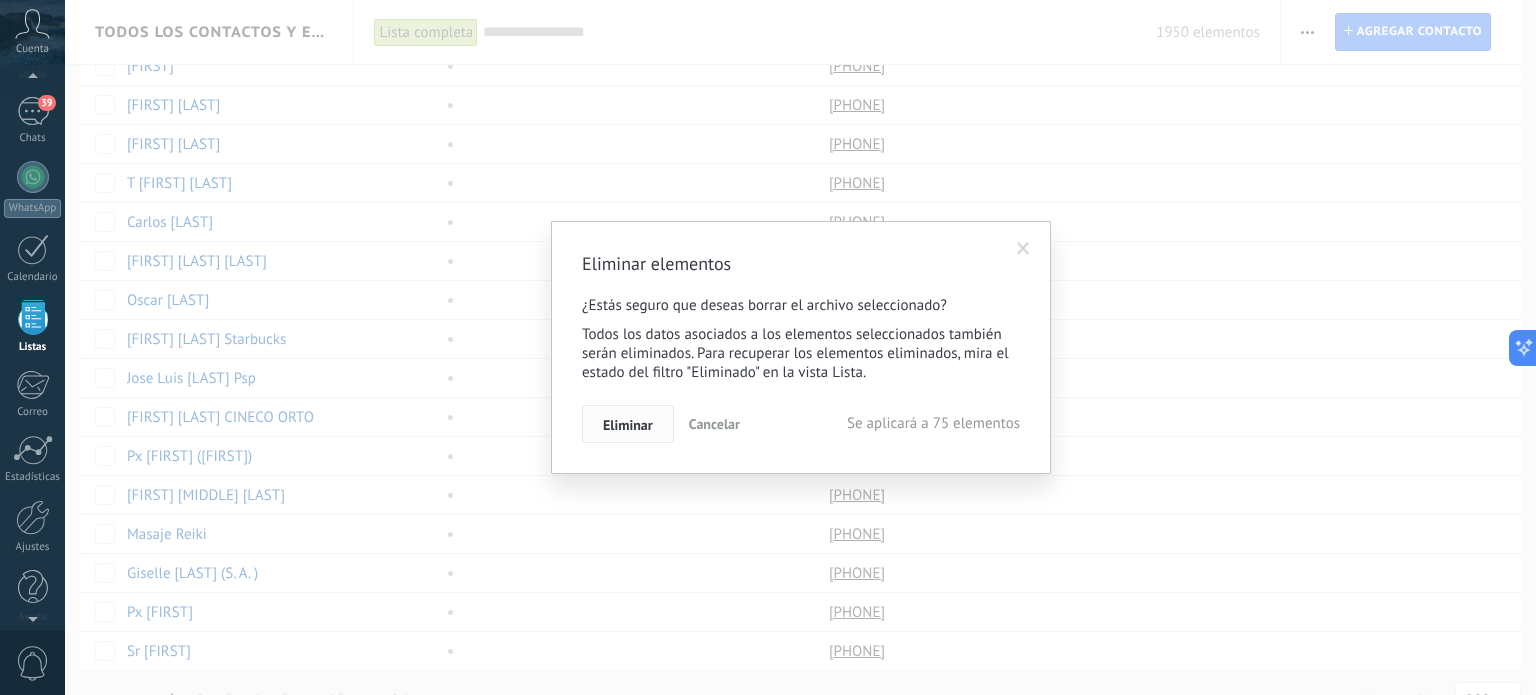 click on "Eliminar" at bounding box center [628, 425] 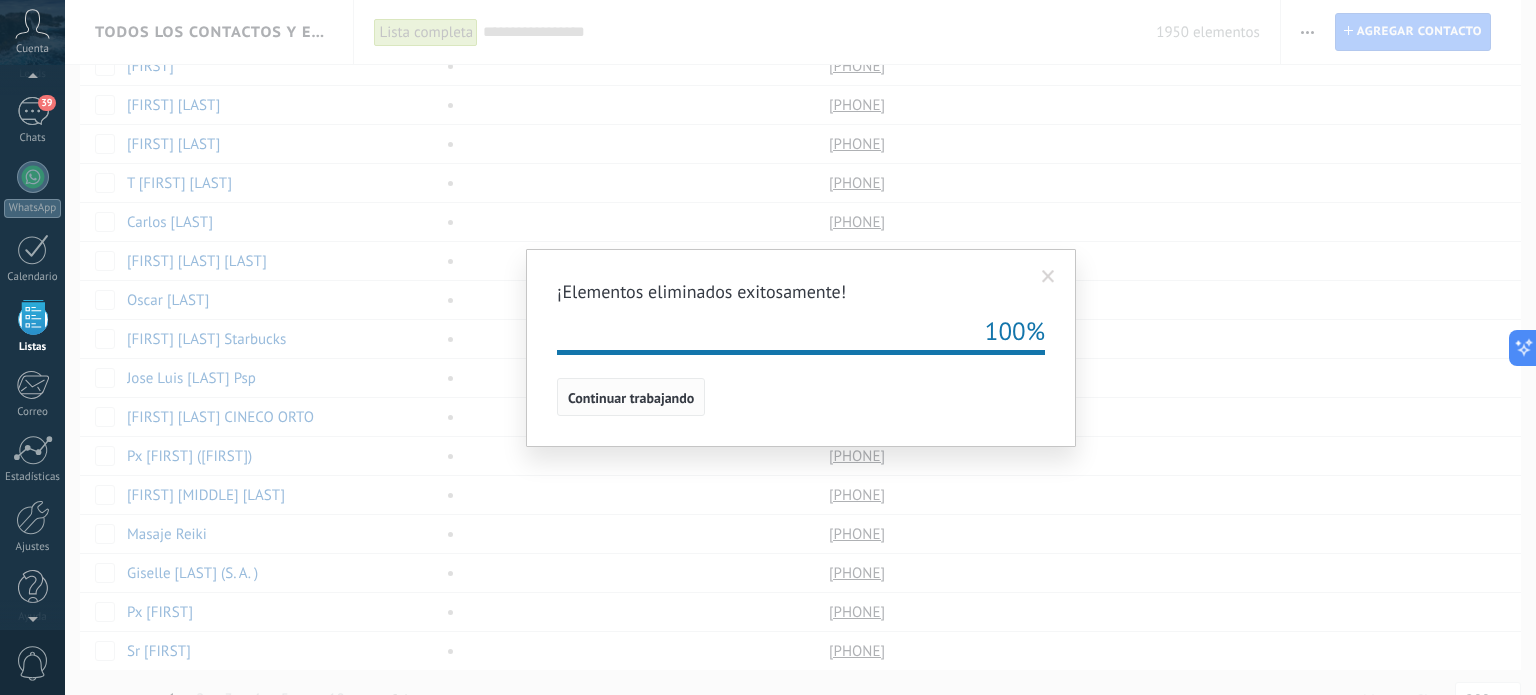 click on "Continuar trabajando" at bounding box center [631, 398] 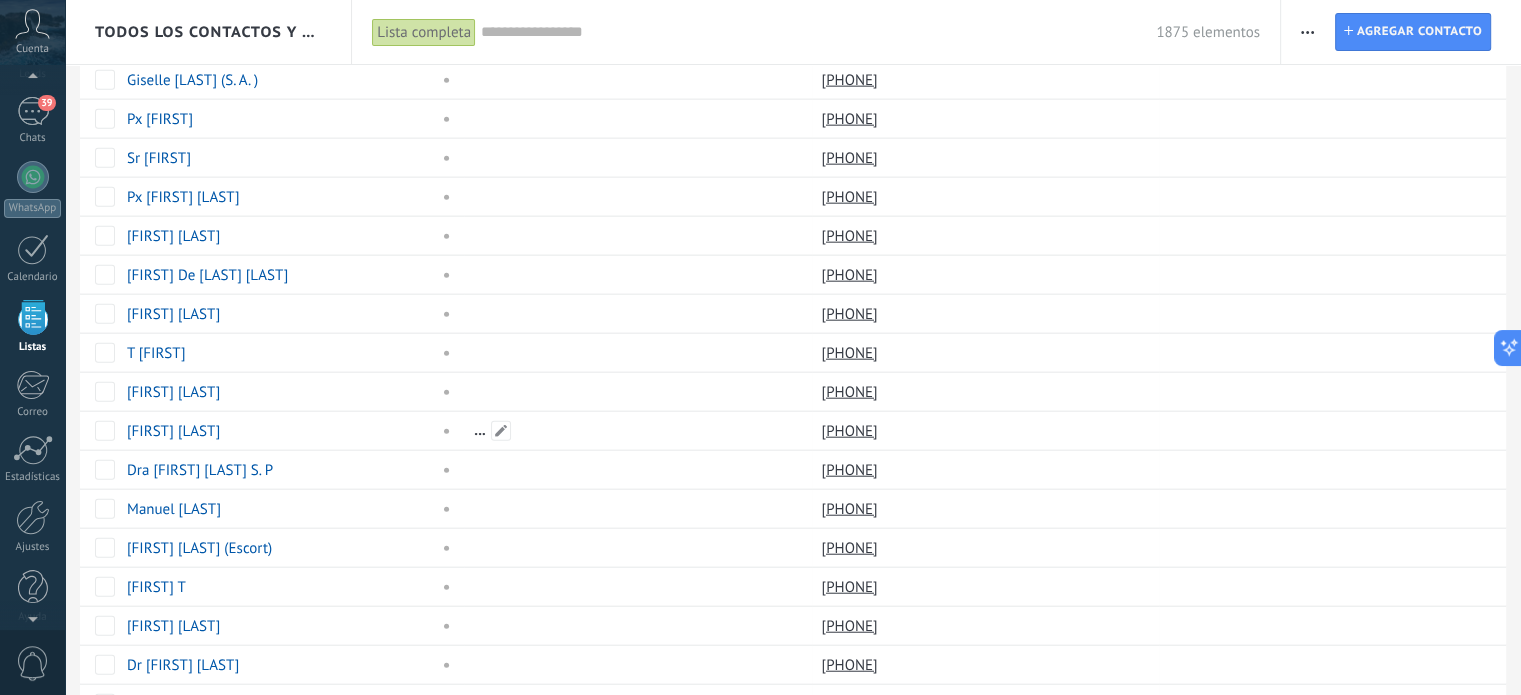 scroll, scrollTop: 4850, scrollLeft: 0, axis: vertical 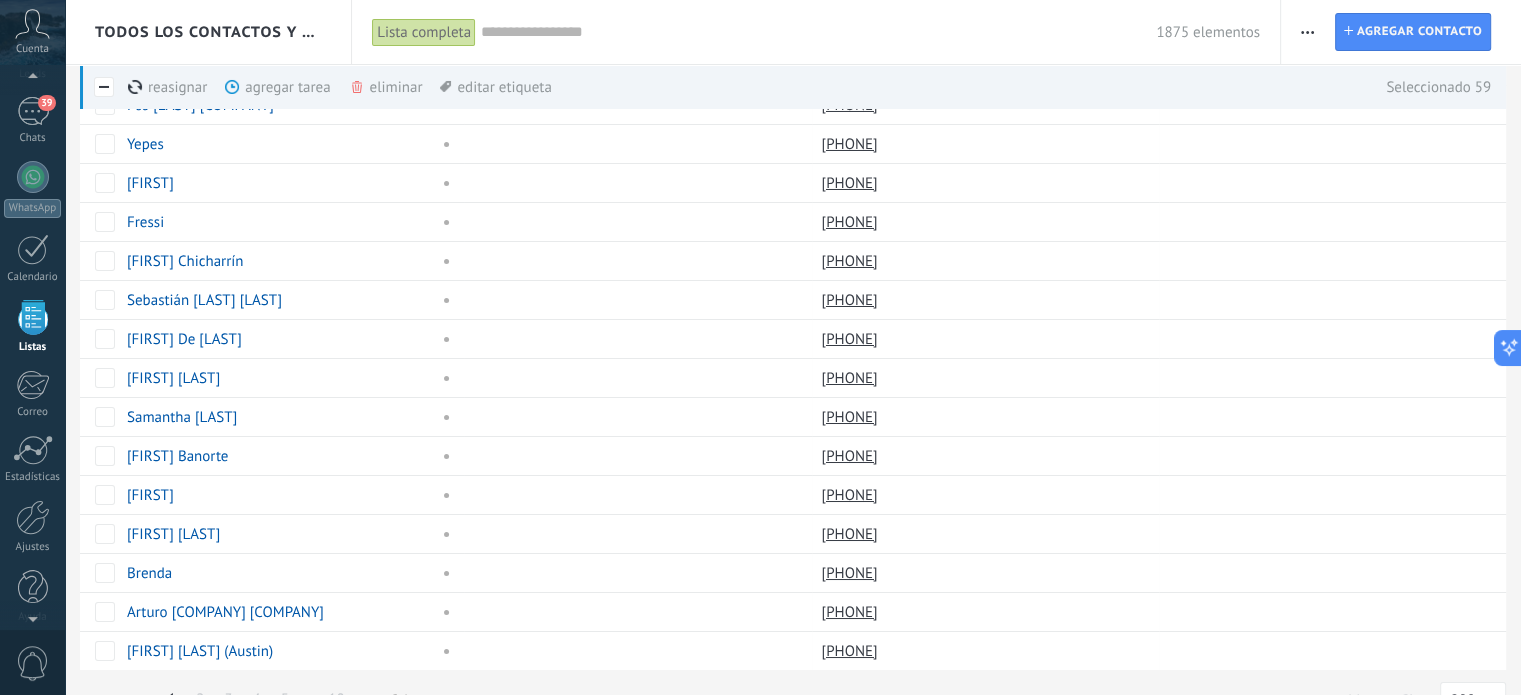 click on "Lista completa" at bounding box center [424, 32] 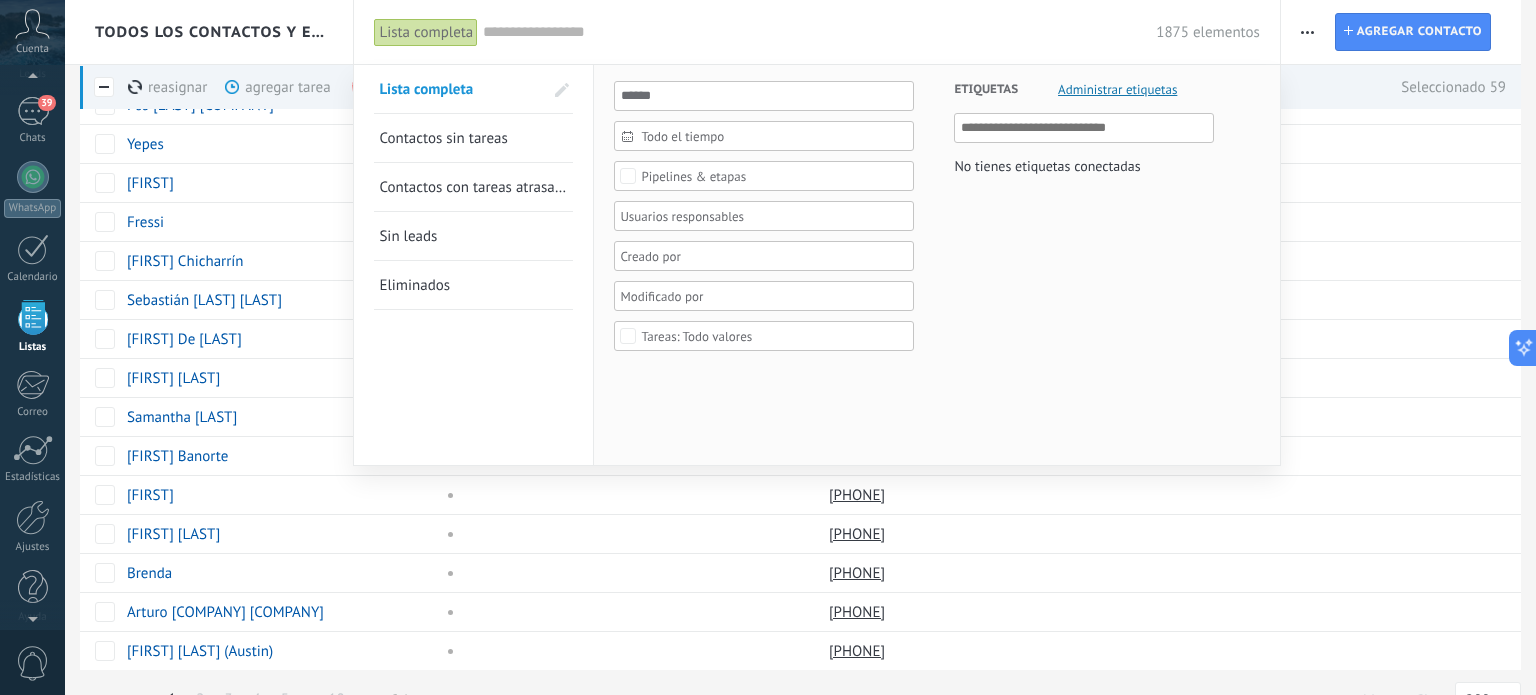 click at bounding box center (768, 347) 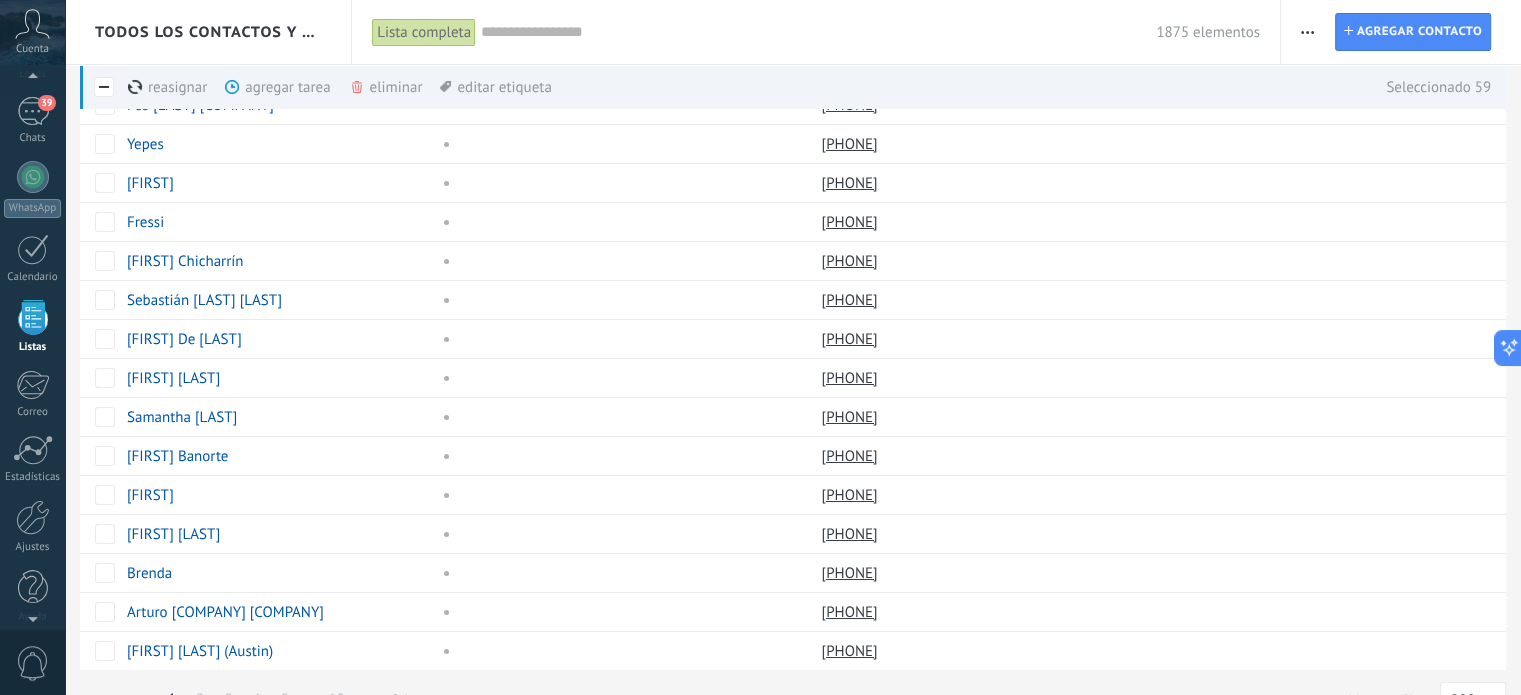 click on "eliminar màs" at bounding box center (420, 87) 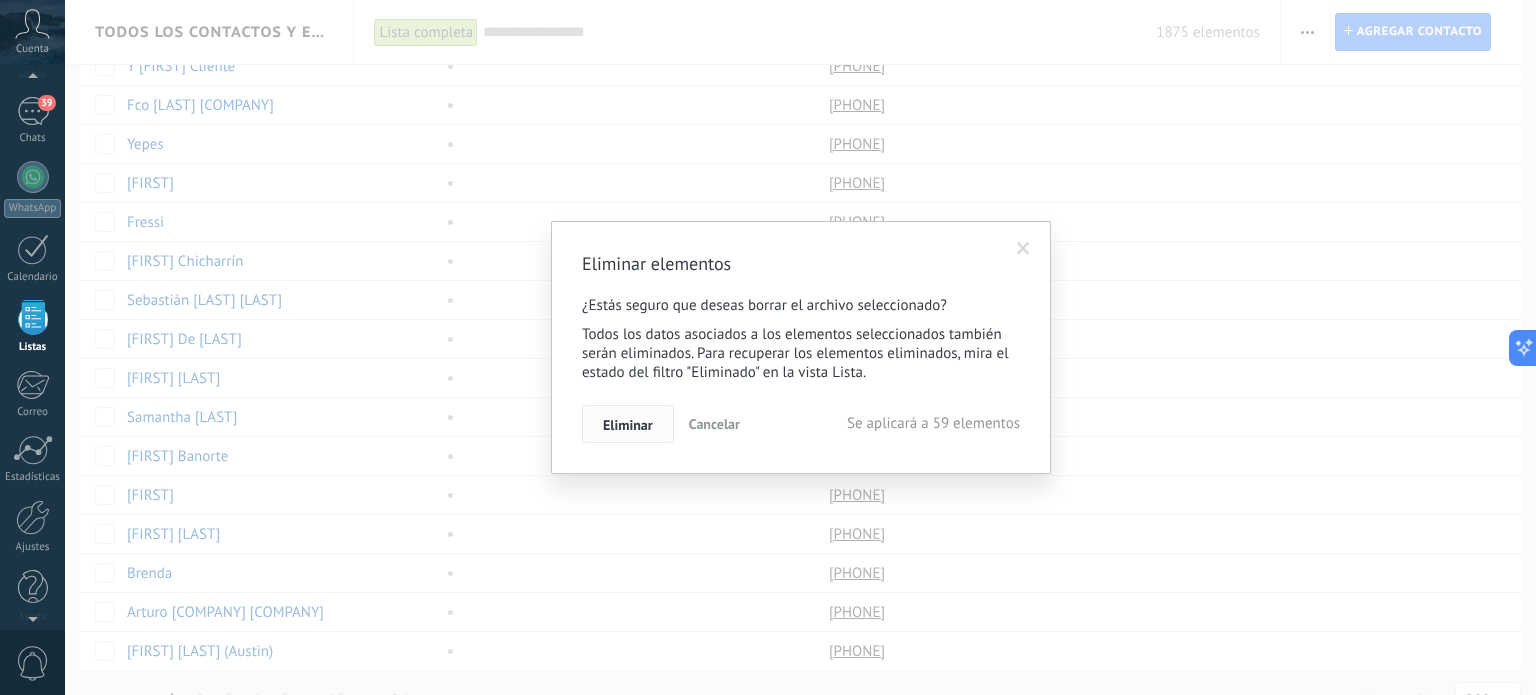 click on "Eliminar" at bounding box center (628, 425) 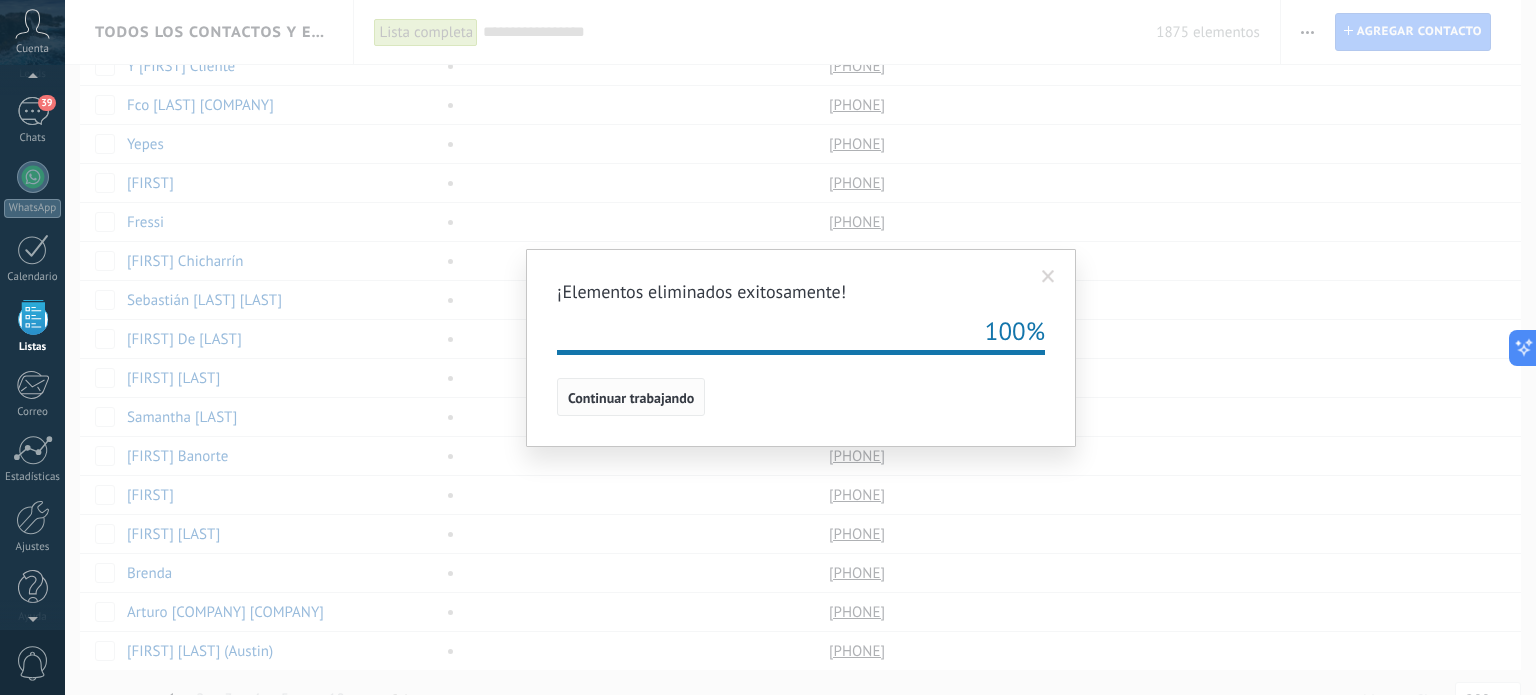 click on "Continuar trabajando" at bounding box center [631, 398] 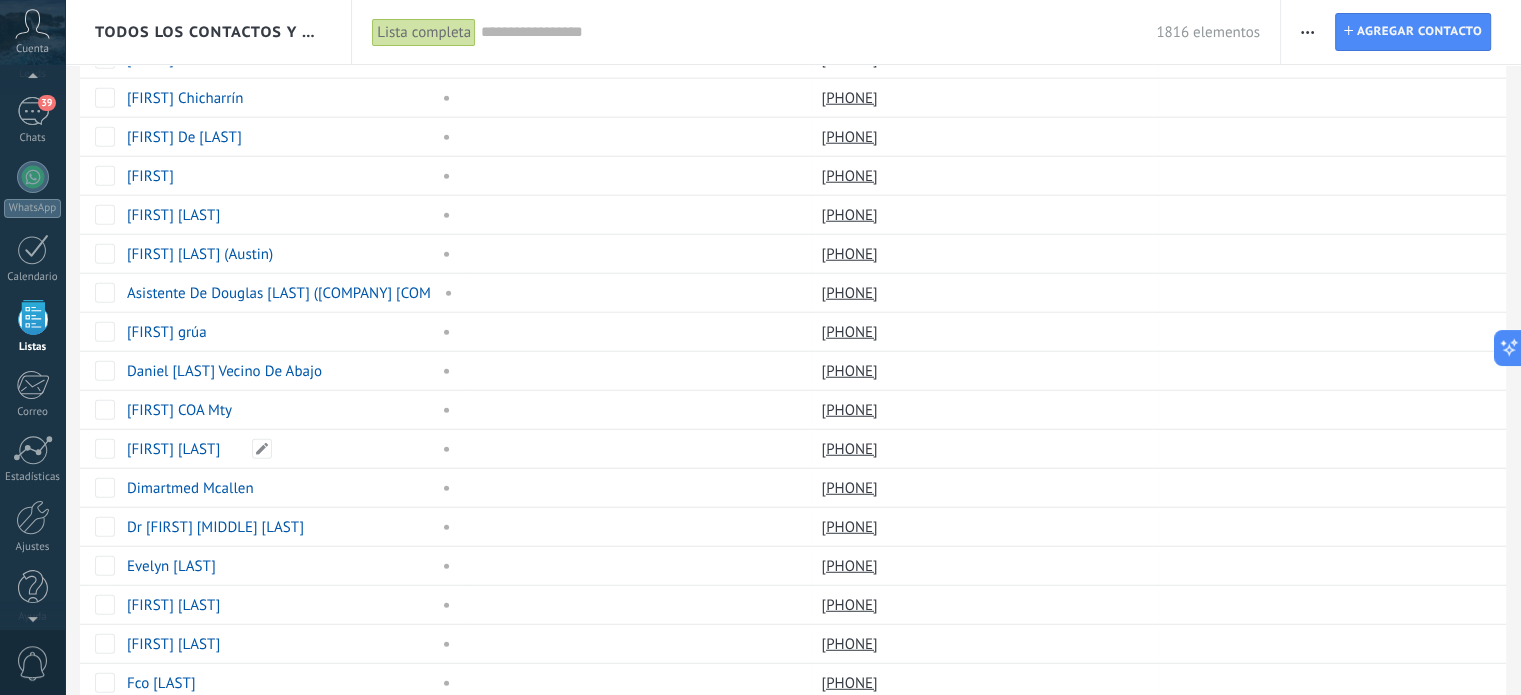 scroll, scrollTop: 5350, scrollLeft: 0, axis: vertical 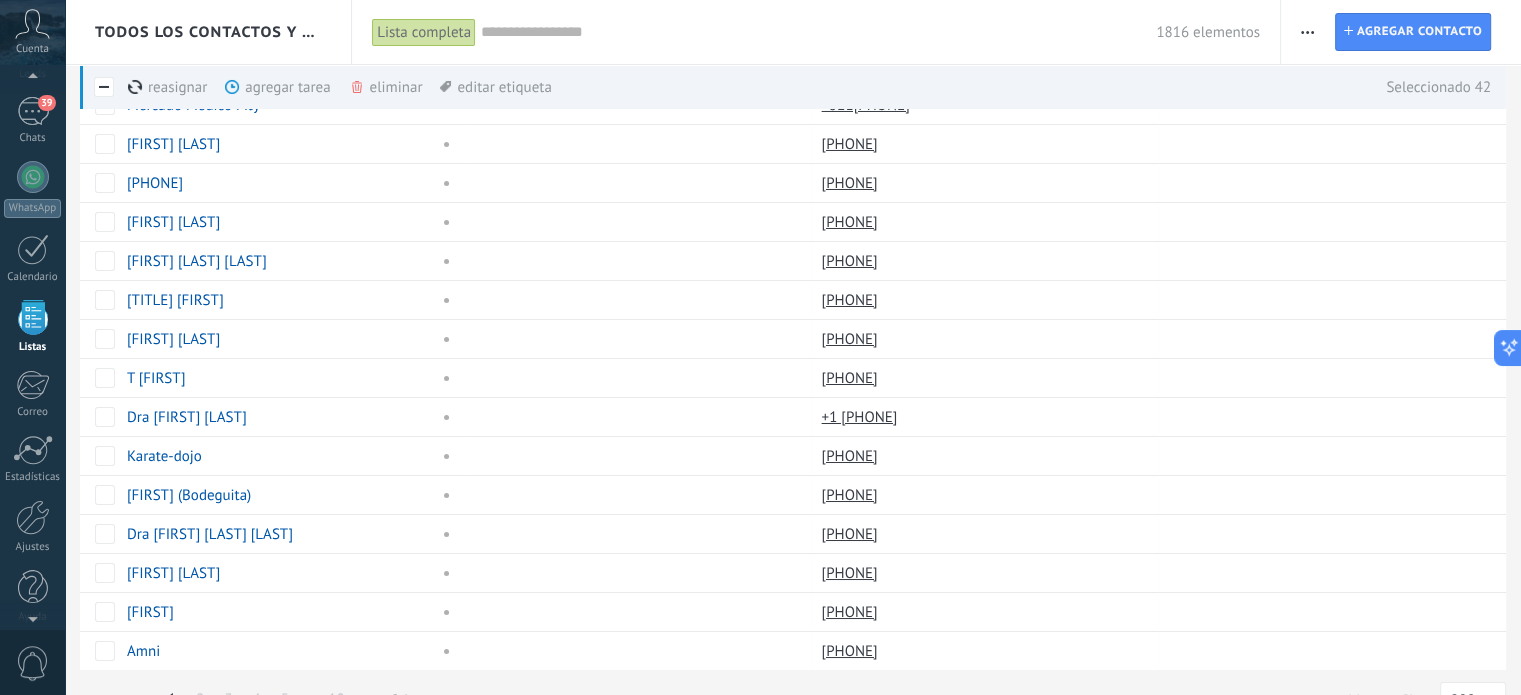 click on "eliminar màs" at bounding box center [420, 87] 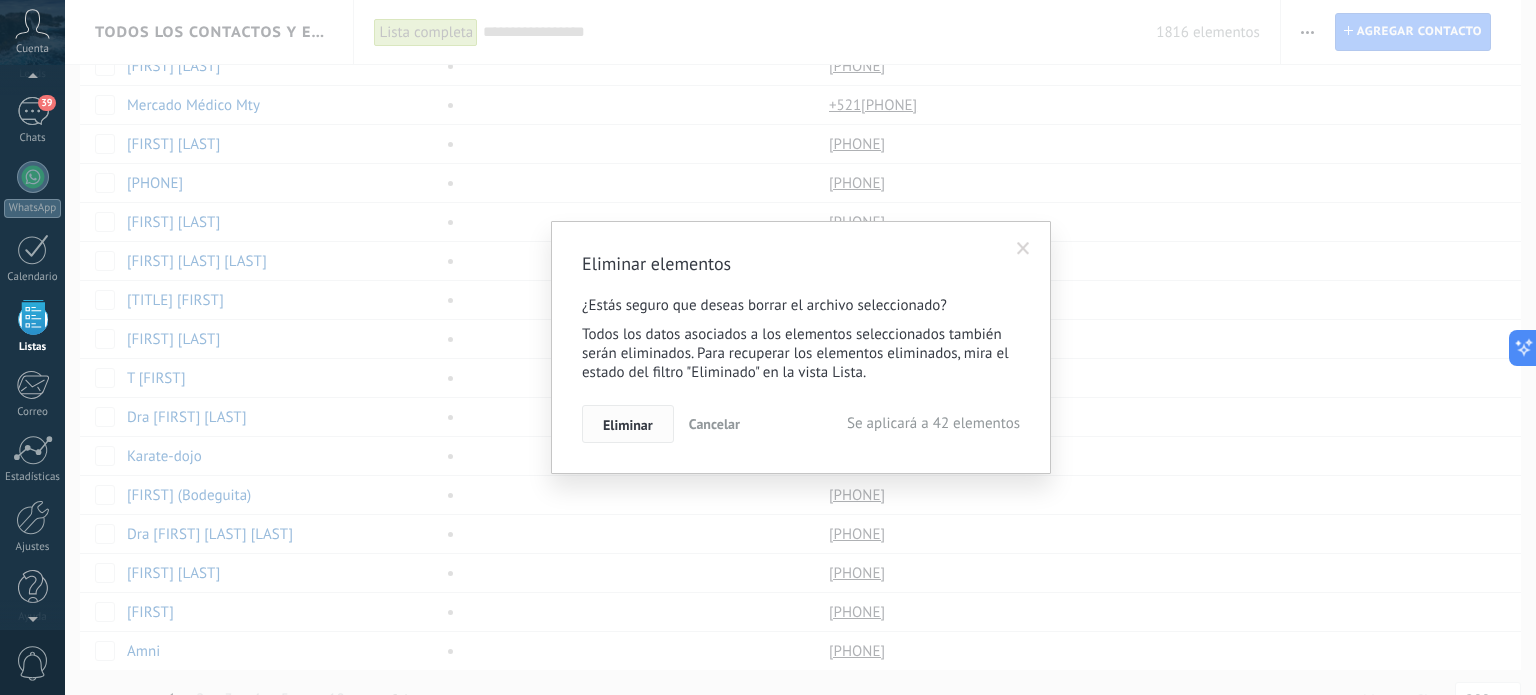 click on "Eliminar" at bounding box center (628, 425) 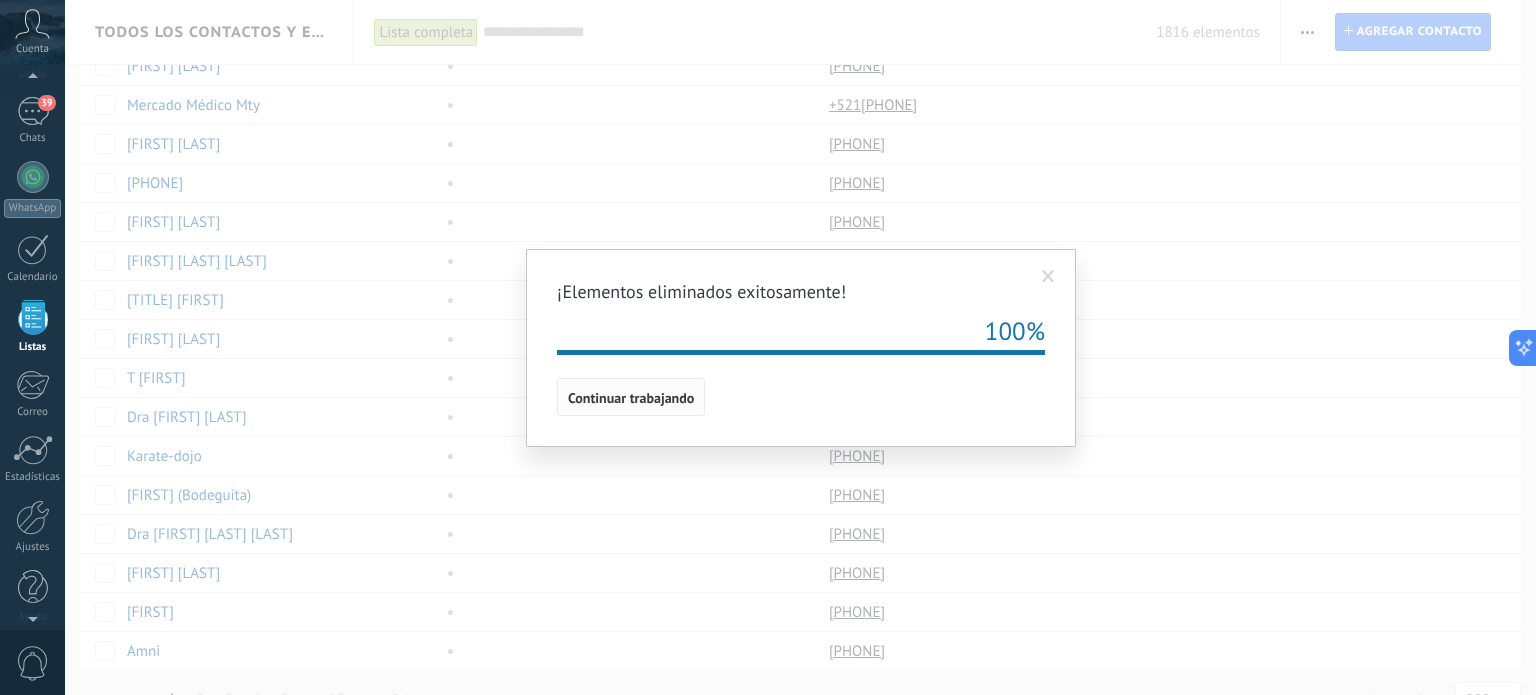 click on "Continuar trabajando" at bounding box center (631, 398) 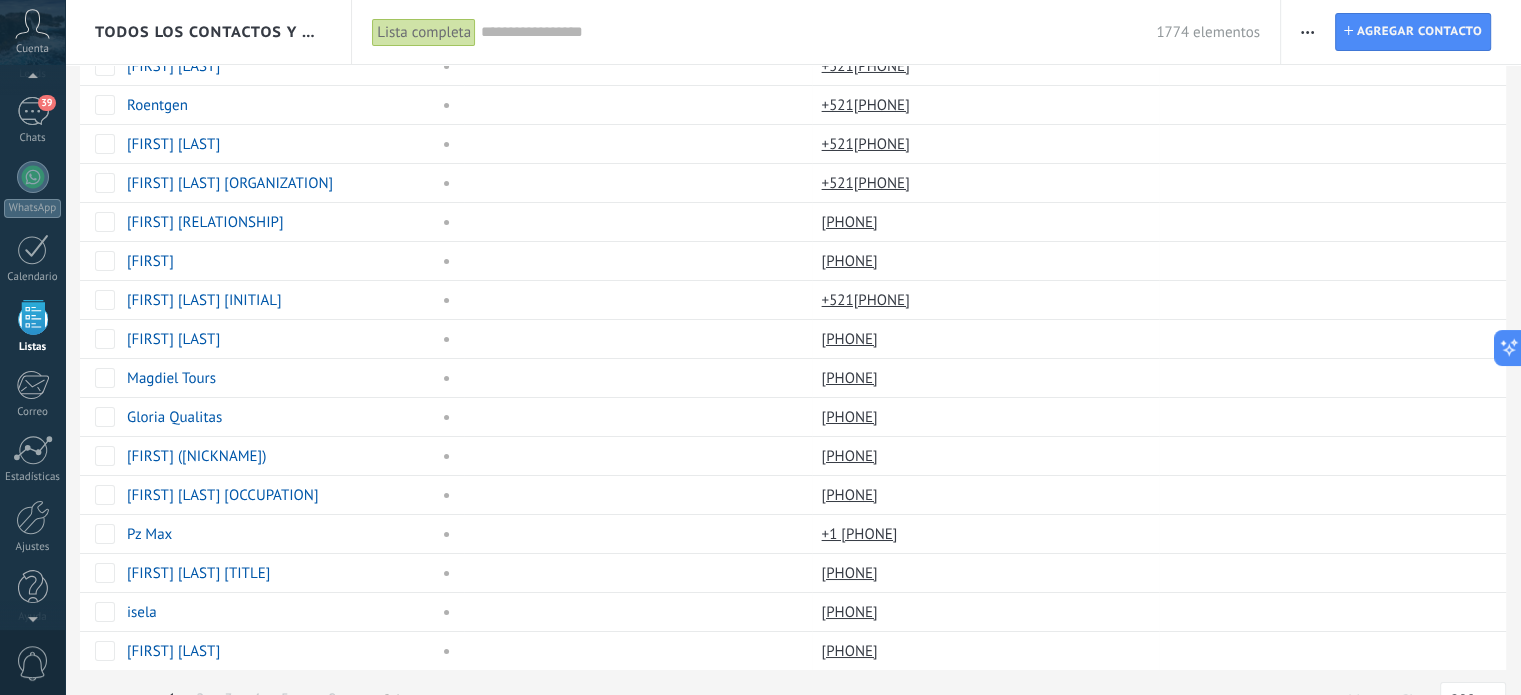 scroll, scrollTop: 0, scrollLeft: 0, axis: both 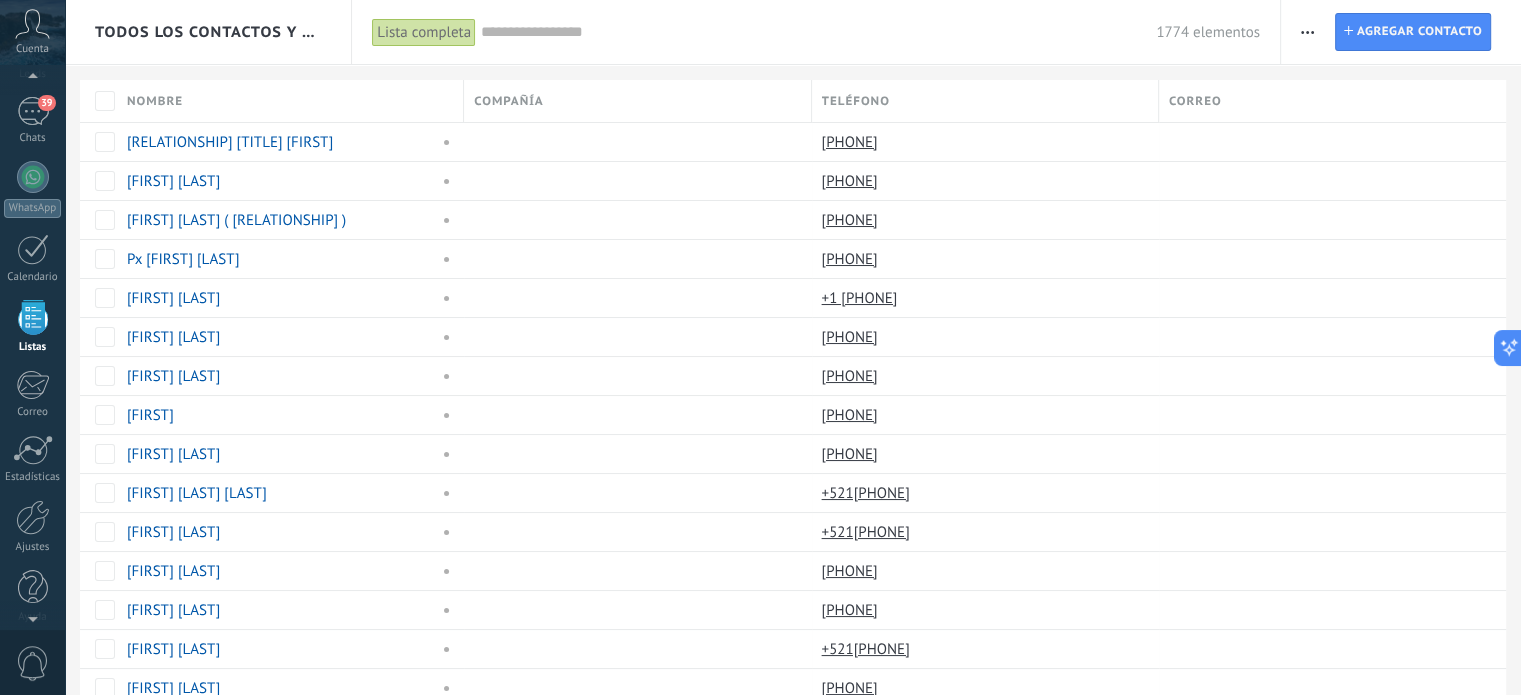 click on "Nombre" at bounding box center [290, 101] 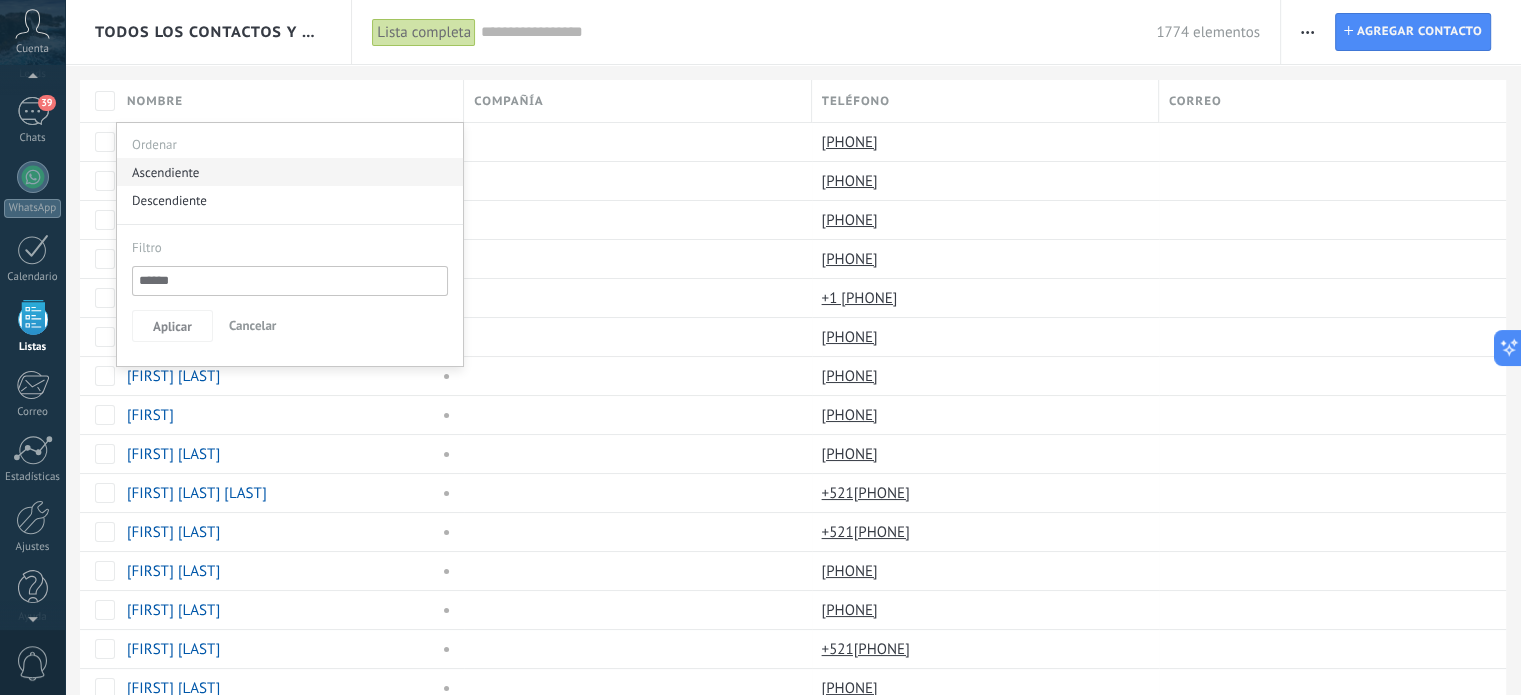 click on "Ascendiente" at bounding box center [290, 172] 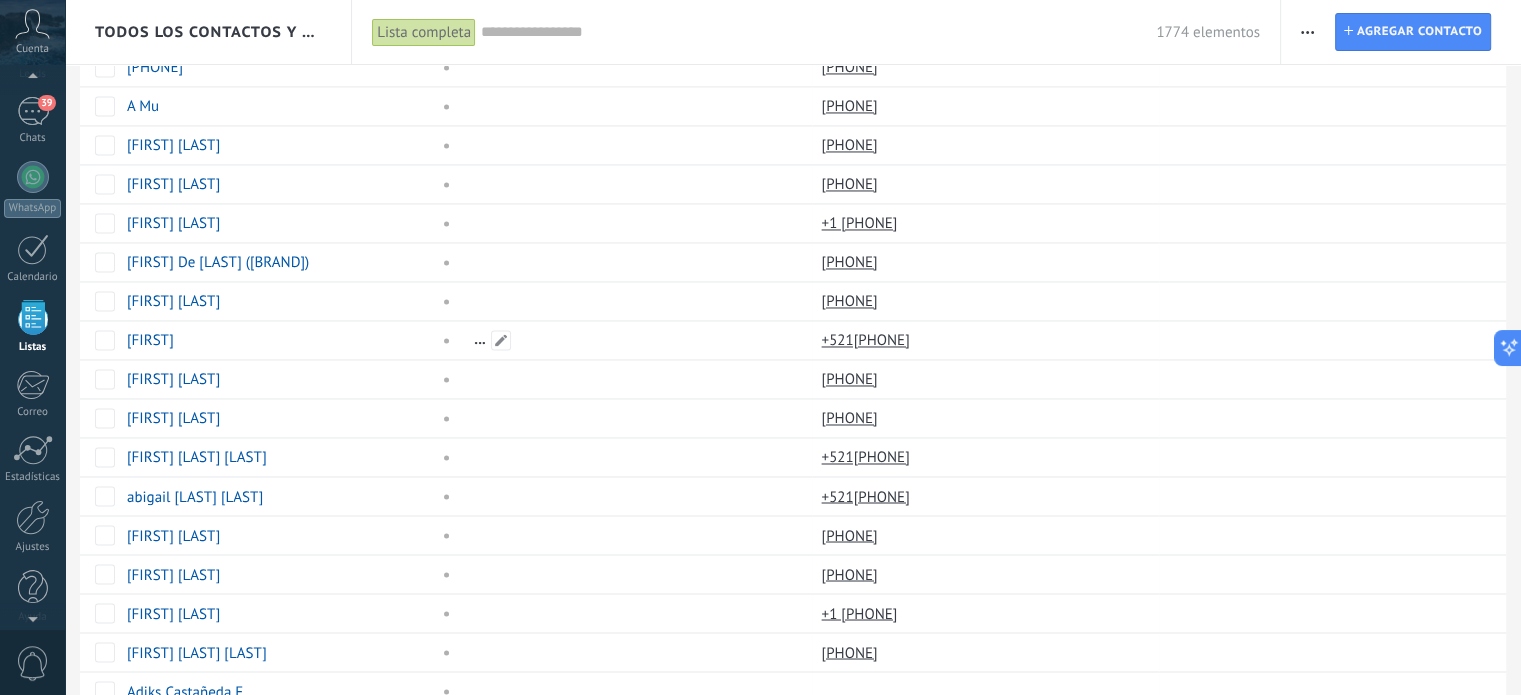 scroll, scrollTop: 3316, scrollLeft: 0, axis: vertical 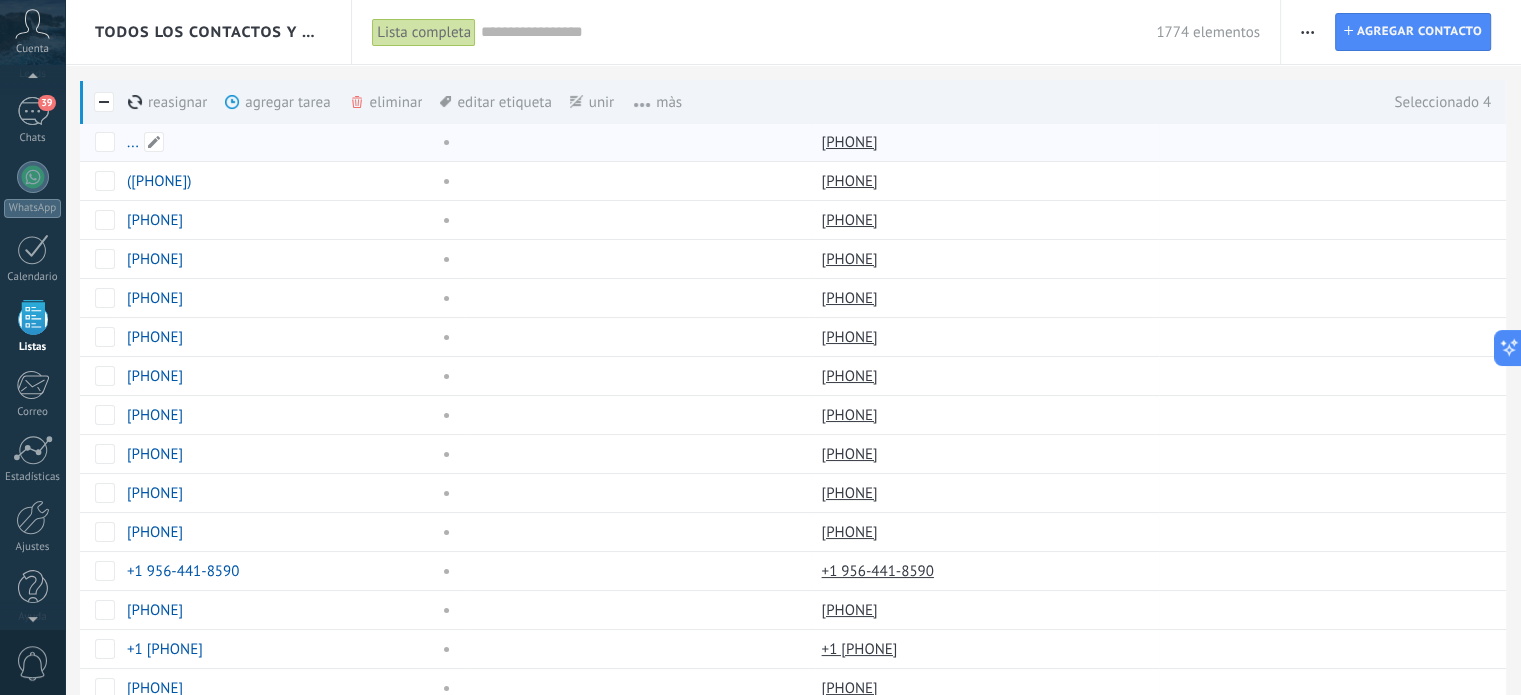 click on "..." at bounding box center (278, 142) 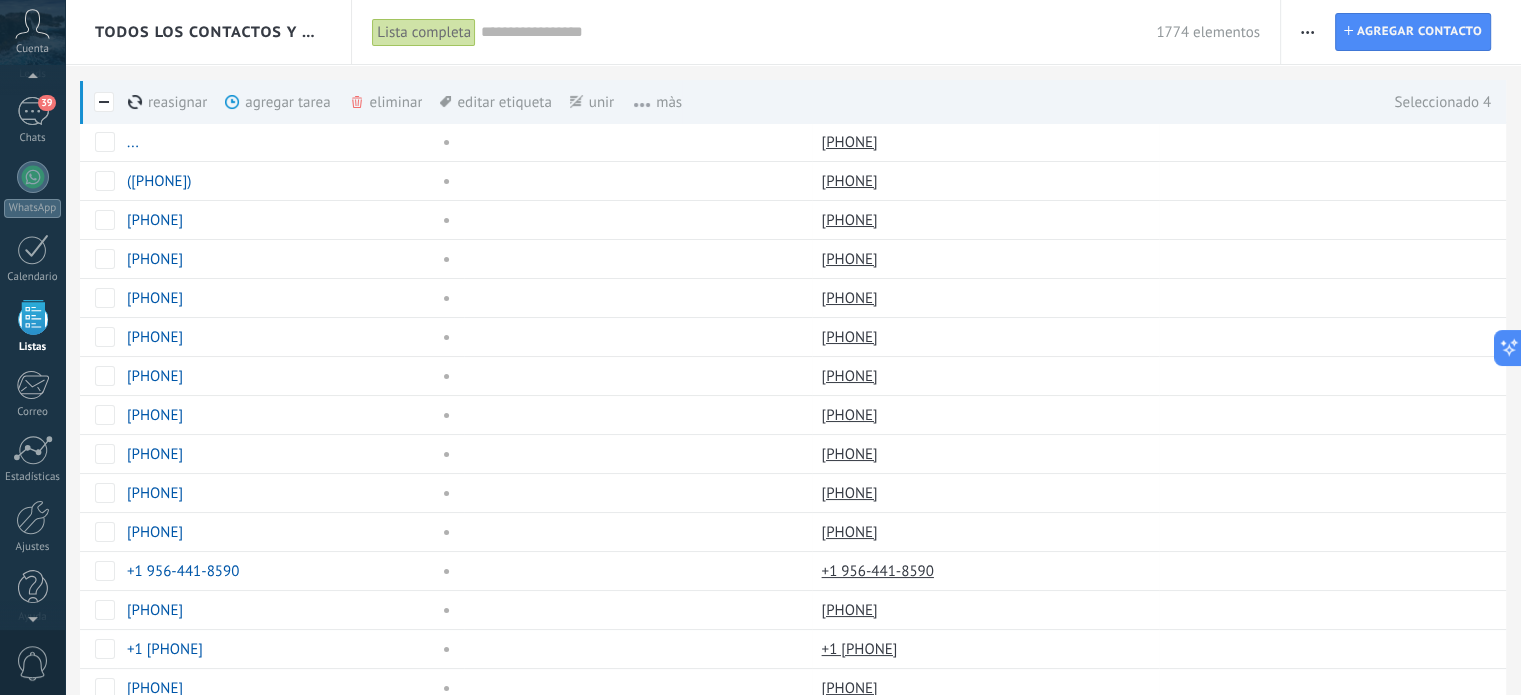 click on "eliminar màs" at bounding box center [420, 102] 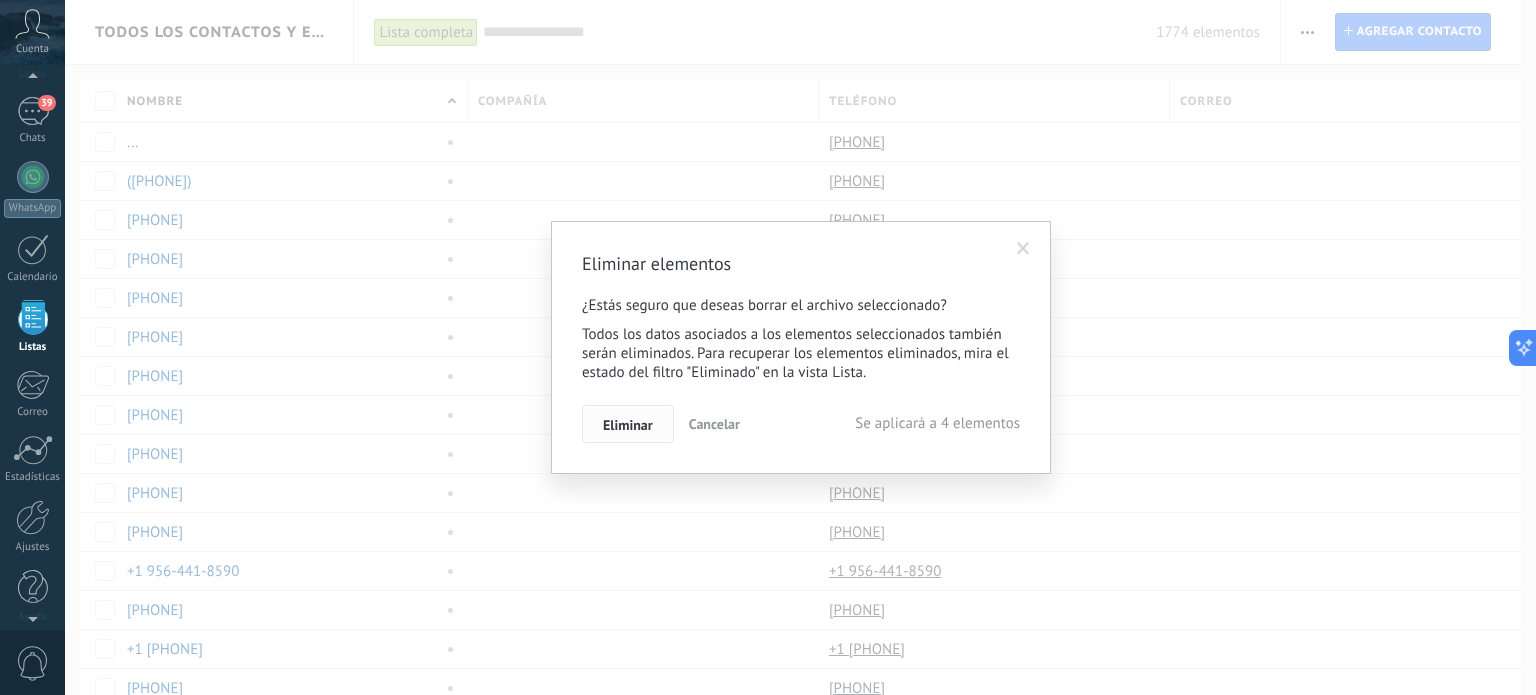 click on "Eliminar" at bounding box center [628, 425] 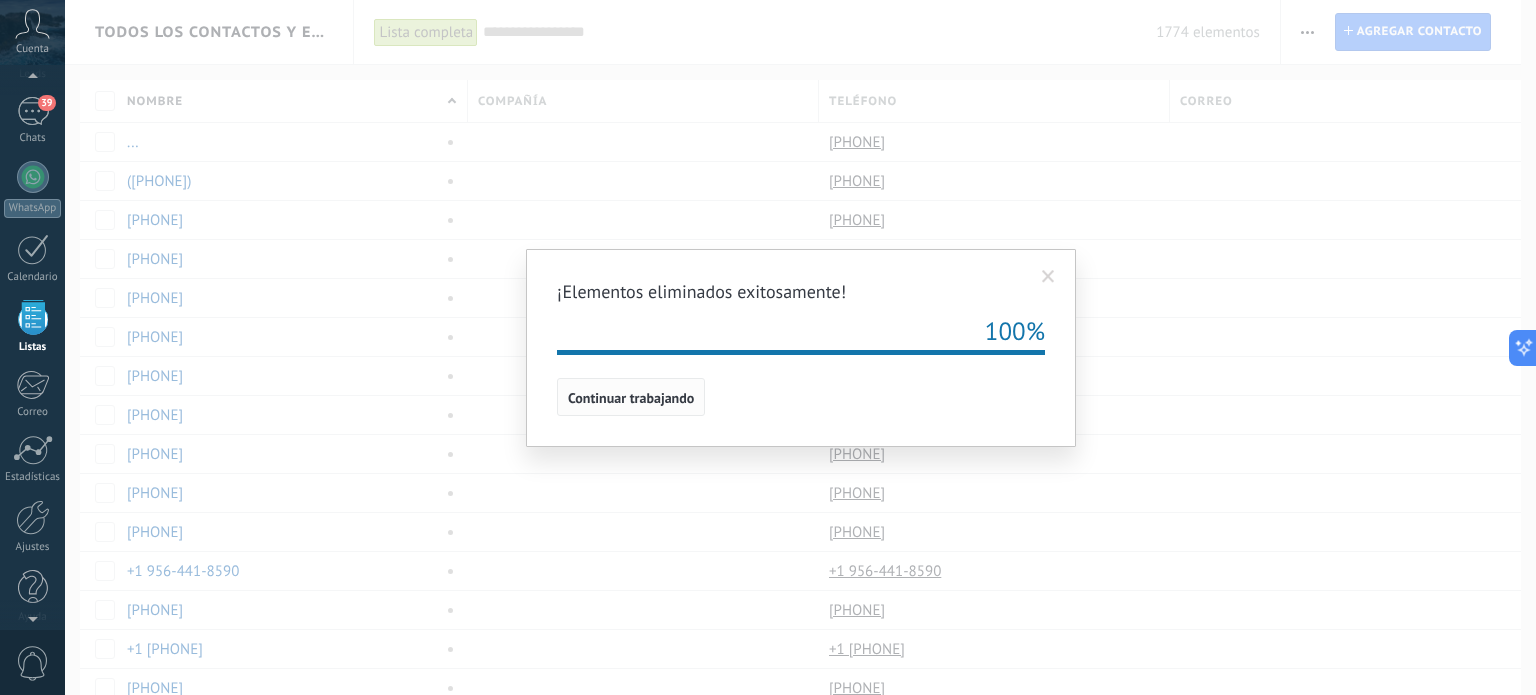 click on "Continuar trabajando" at bounding box center [631, 398] 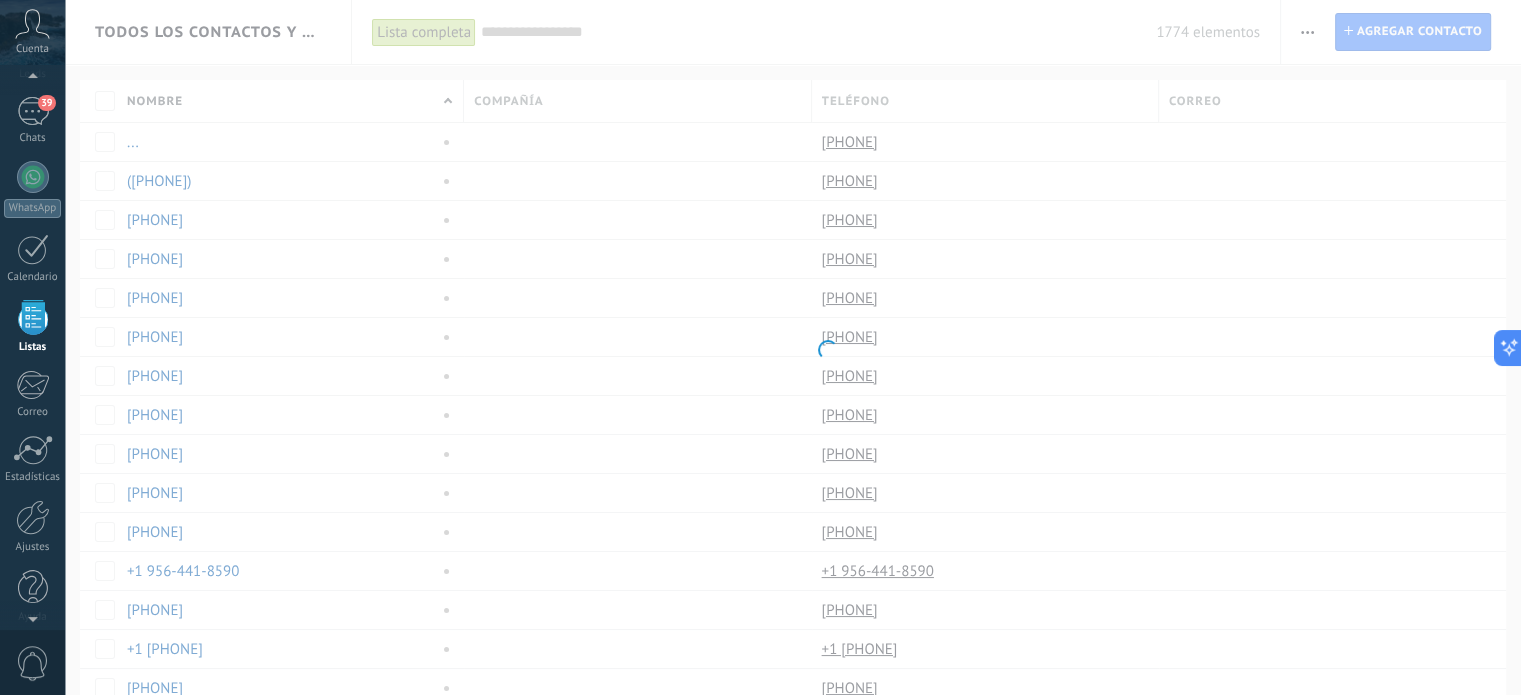 click on ".abccls-1,.abccls-2{fill-rule:evenodd}.abccls-2{fill:#fff} .abfcls-1{fill:none}.abfcls-2{fill:#fff} .abncls-1{isolation:isolate}.abncls-2{opacity:.06}.abncls-2,.abncls-3,.abncls-6{mix-blend-mode:multiply}.abncls-3{opacity:.15}.abncls-4,.abncls-8{fill:#fff}.abncls-5{fill:url(#abnlinear-gradient)}.abncls-6{opacity:.04}.abncls-7{fill:url(#abnlinear-gradient-2)}.abncls-8{fill-rule:evenodd} .abqst0{fill:#ffa200} .abwcls-1{fill:#252525} .cls-1{isolation:isolate} .acicls-1{fill:none} .aclcls-1{fill:#232323} .acnst0{display:none} .addcls-1,.addcls-2{fill:none;stroke-miterlimit:10}.addcls-1{stroke:#dfe0e5}.addcls-2{stroke:#a1a7ab} .adecls-1,.adecls-2{fill:none;stroke-miterlimit:10}.adecls-1{stroke:#dfe0e5}.adecls-2{stroke:#a1a7ab} .adqcls-1{fill:#8591a5;fill-rule:evenodd} .aeccls-1{fill:#5c9f37} .aeecls-1{fill:#f86161} .aejcls-1{fill:#8591a5;fill-rule:evenodd} .aekcls-1{fill-rule:evenodd} .aelcls-1{fill-rule:evenodd;fill:currentColor} .aemcls-1{fill-rule:evenodd;fill:currentColor} .aencls-2{fill:#f86161;opacity:.3}" at bounding box center [760, 347] 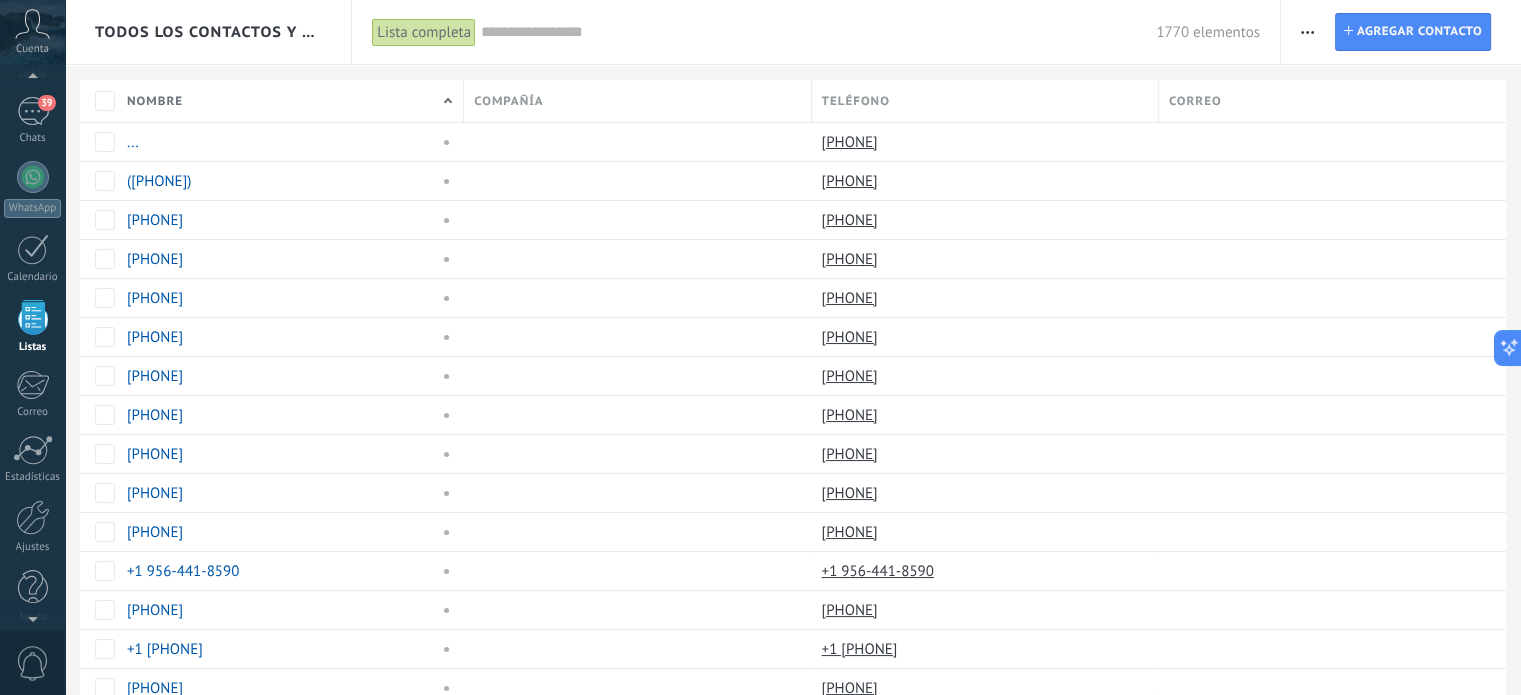 click on "Nombre" at bounding box center (290, 101) 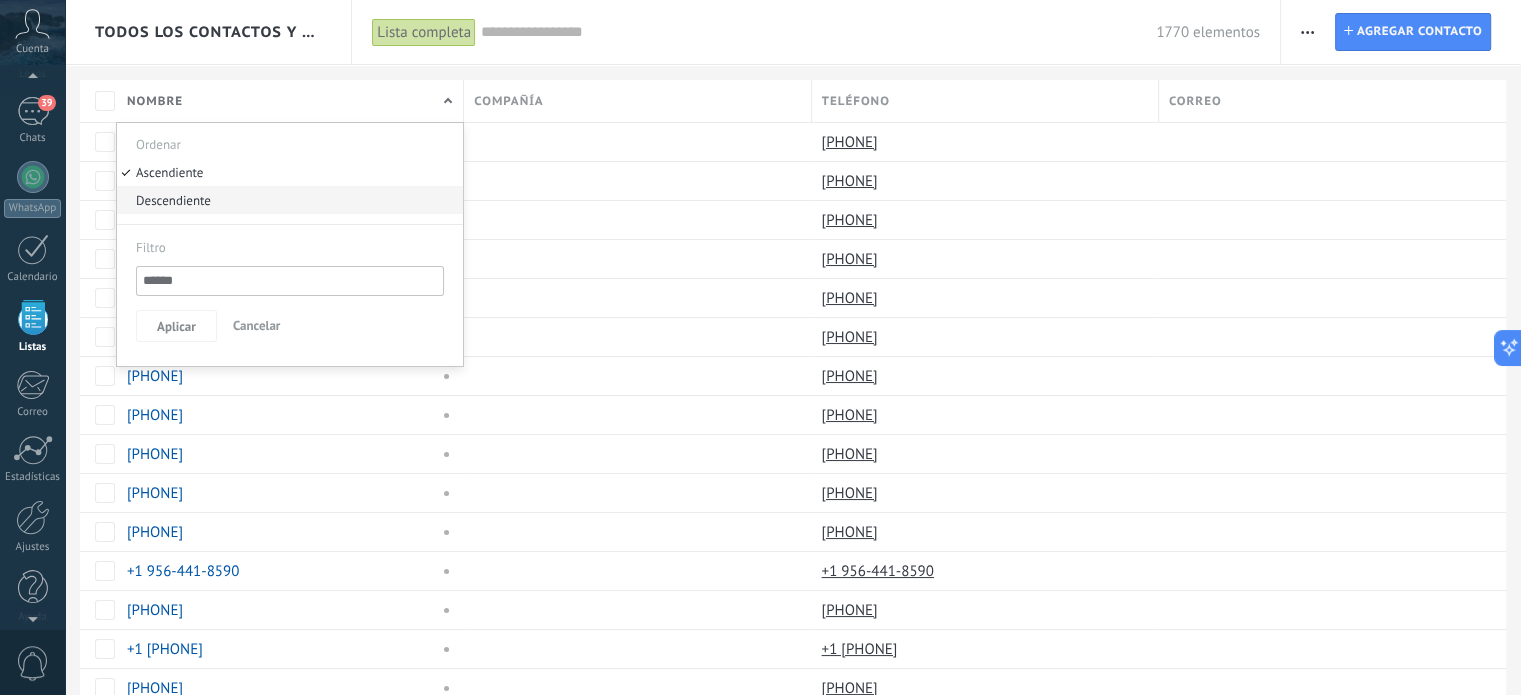 click on "Descendiente" at bounding box center (290, 200) 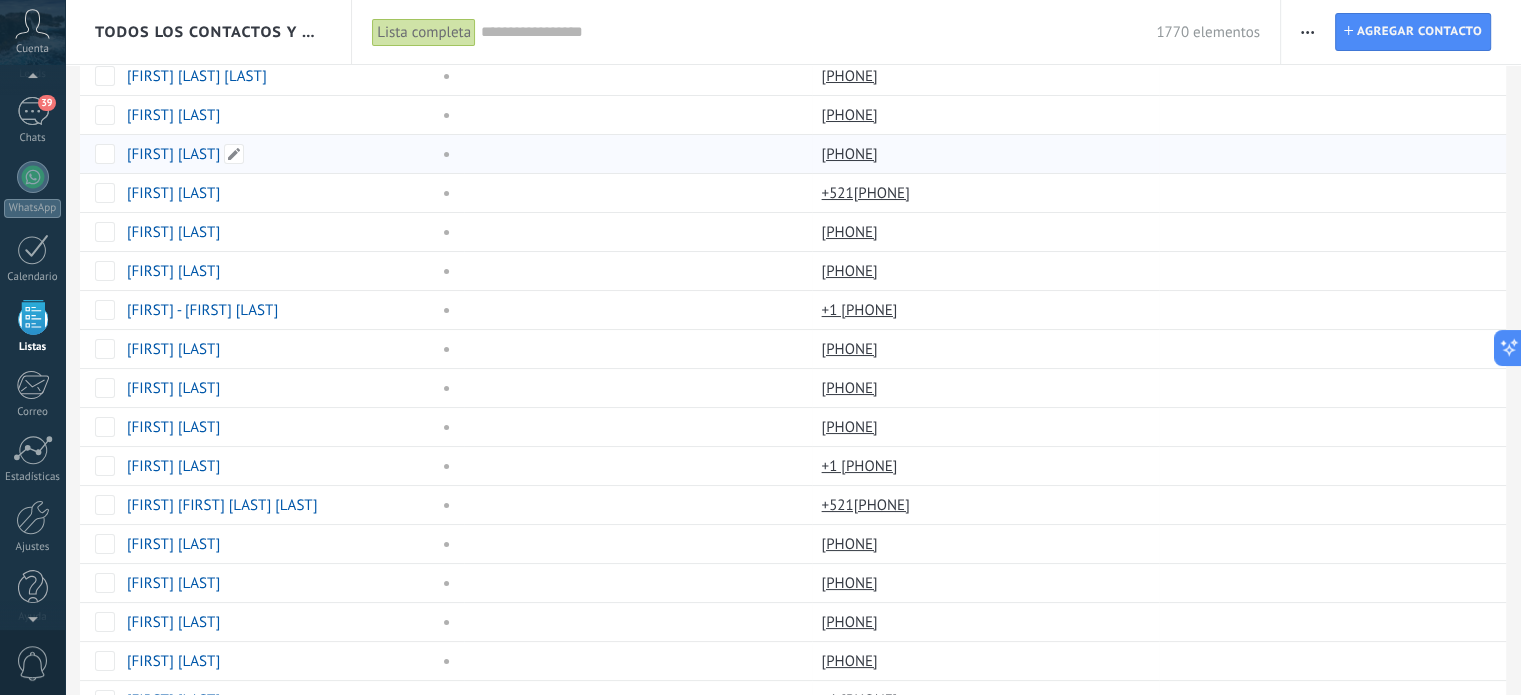 scroll, scrollTop: 0, scrollLeft: 0, axis: both 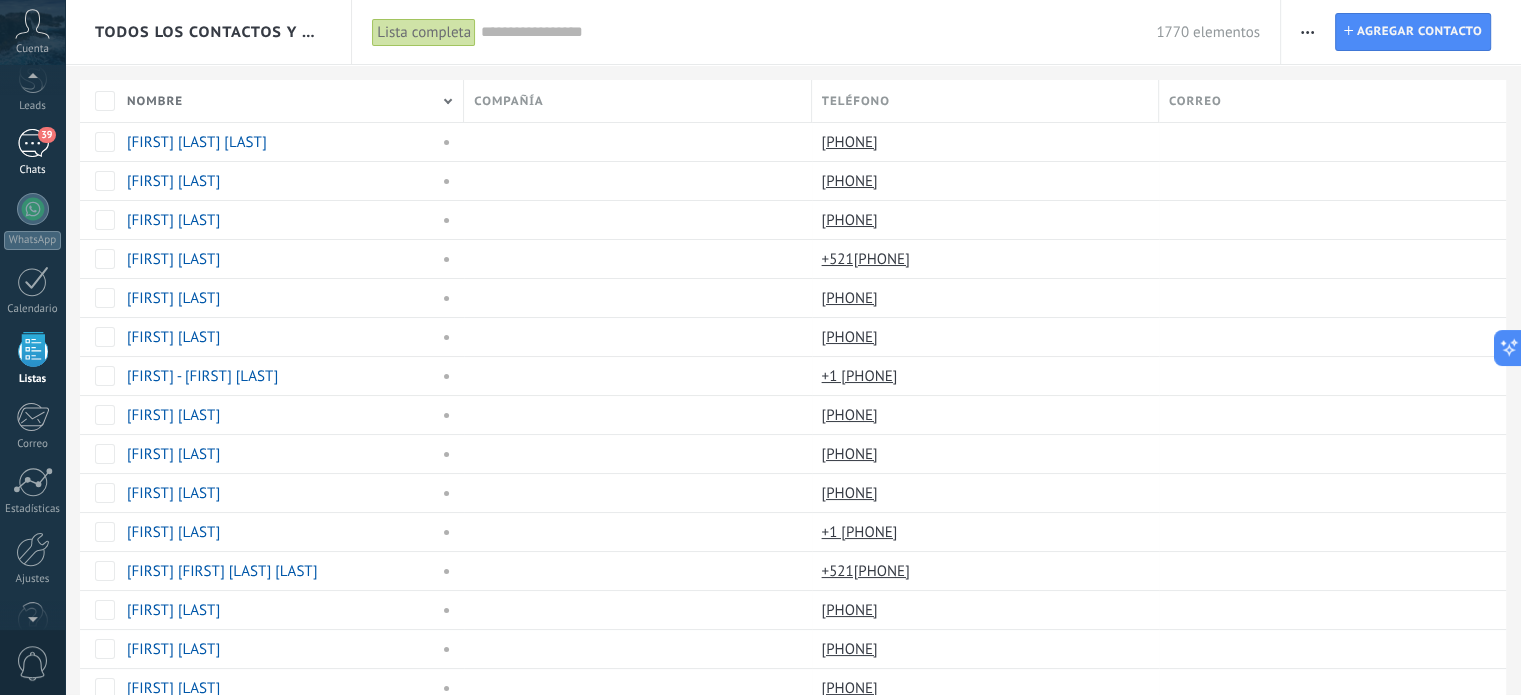 click on "39" at bounding box center (33, 143) 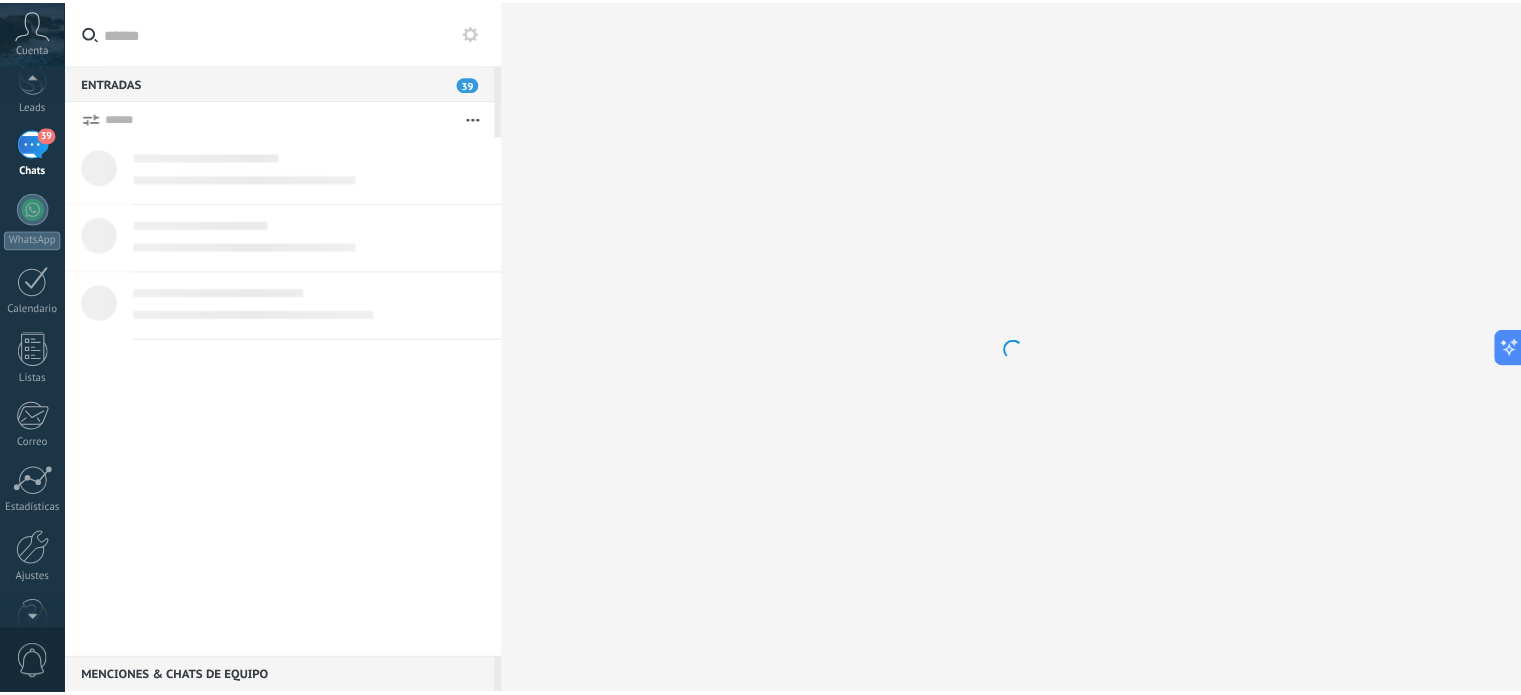 scroll, scrollTop: 0, scrollLeft: 0, axis: both 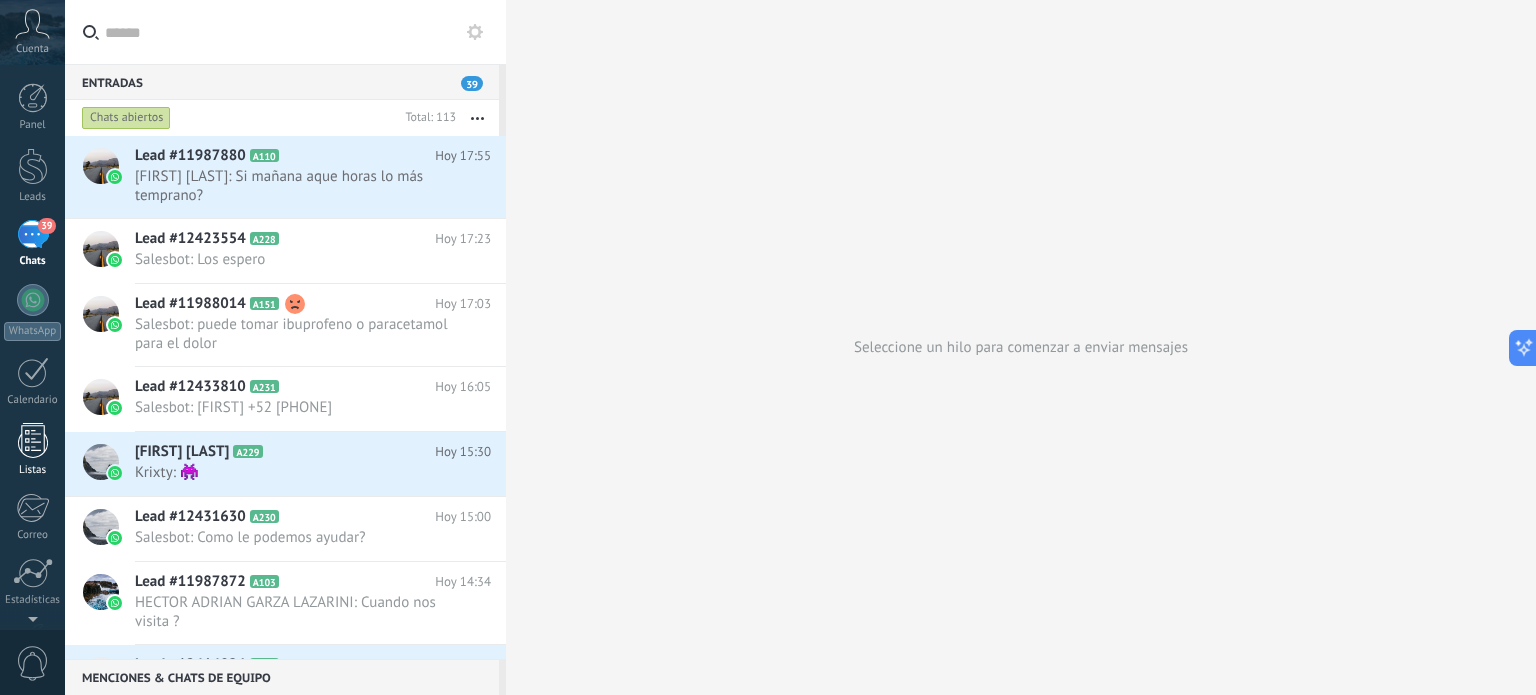 click at bounding box center [33, 440] 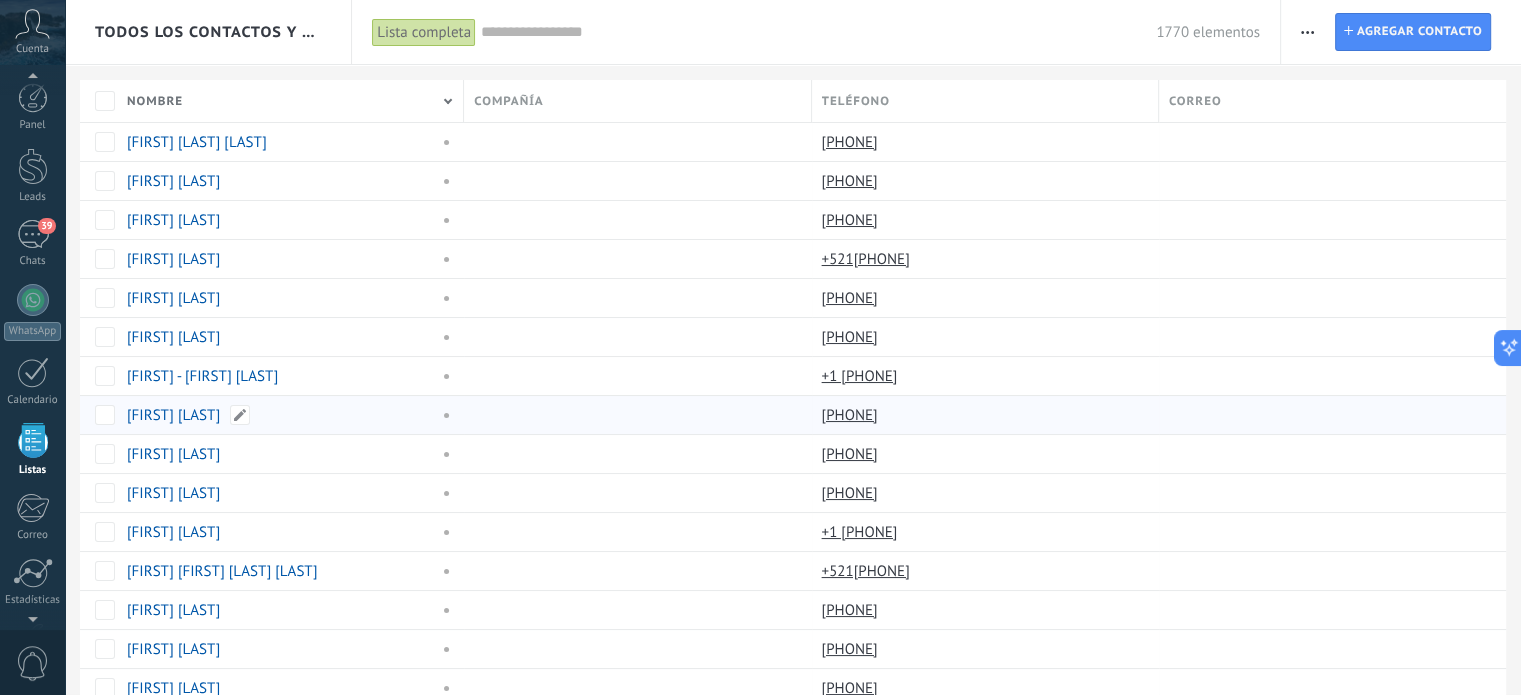 scroll, scrollTop: 123, scrollLeft: 0, axis: vertical 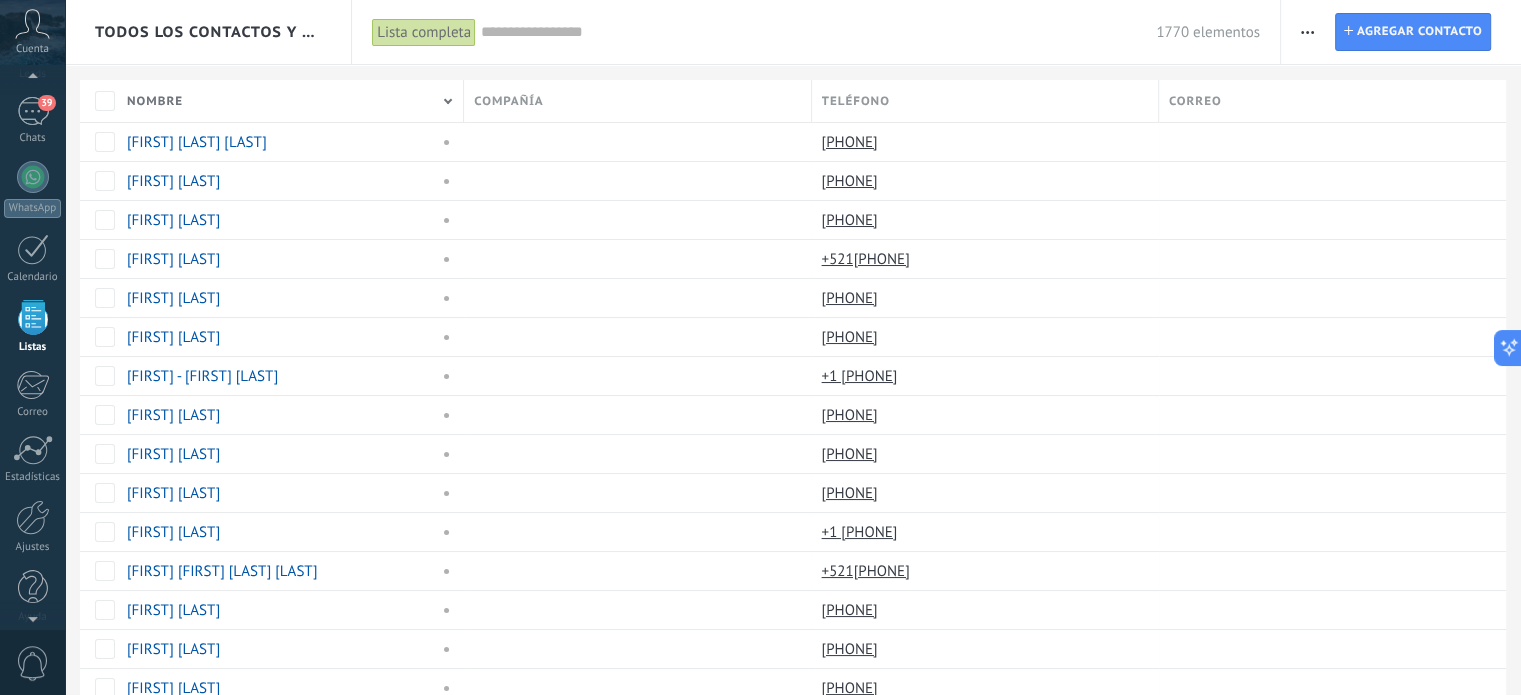 click on "Teléfono" at bounding box center (985, 101) 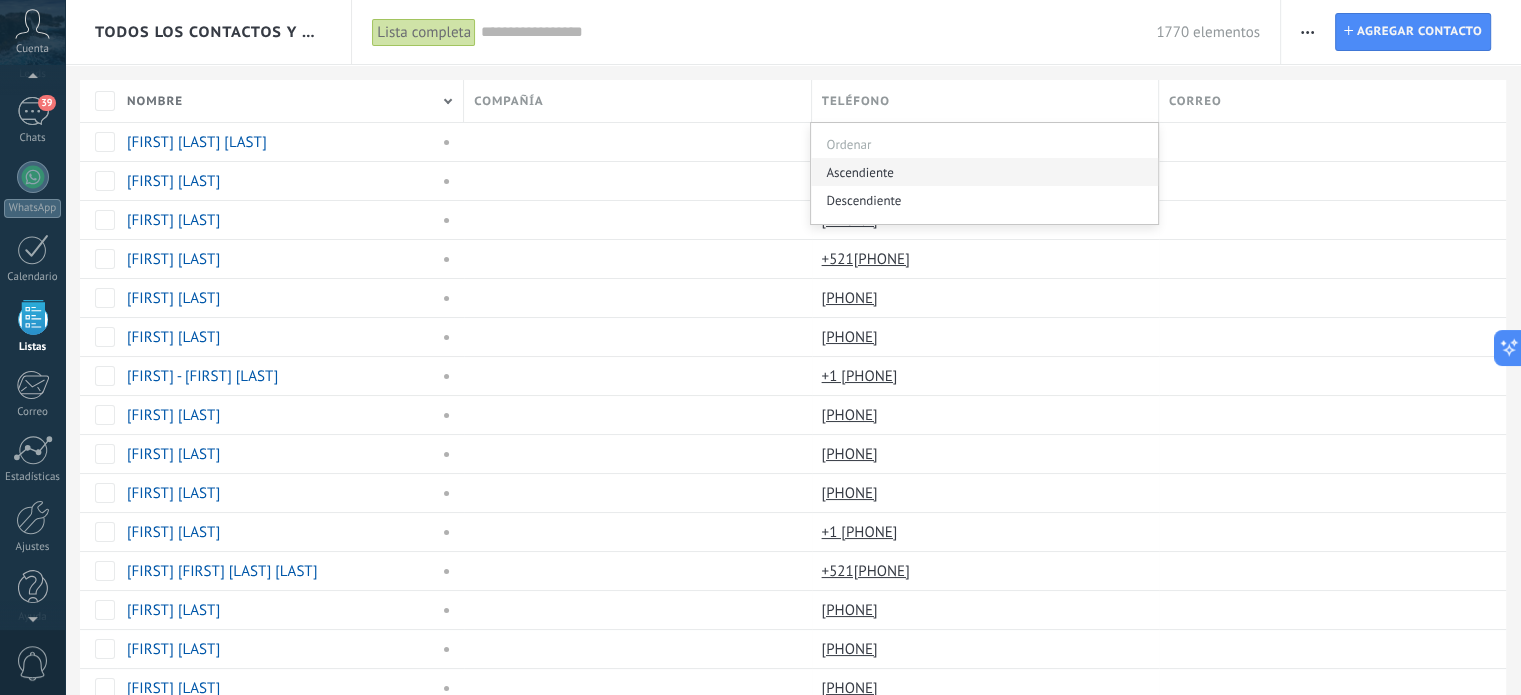 click on "Ascendiente" at bounding box center [984, 172] 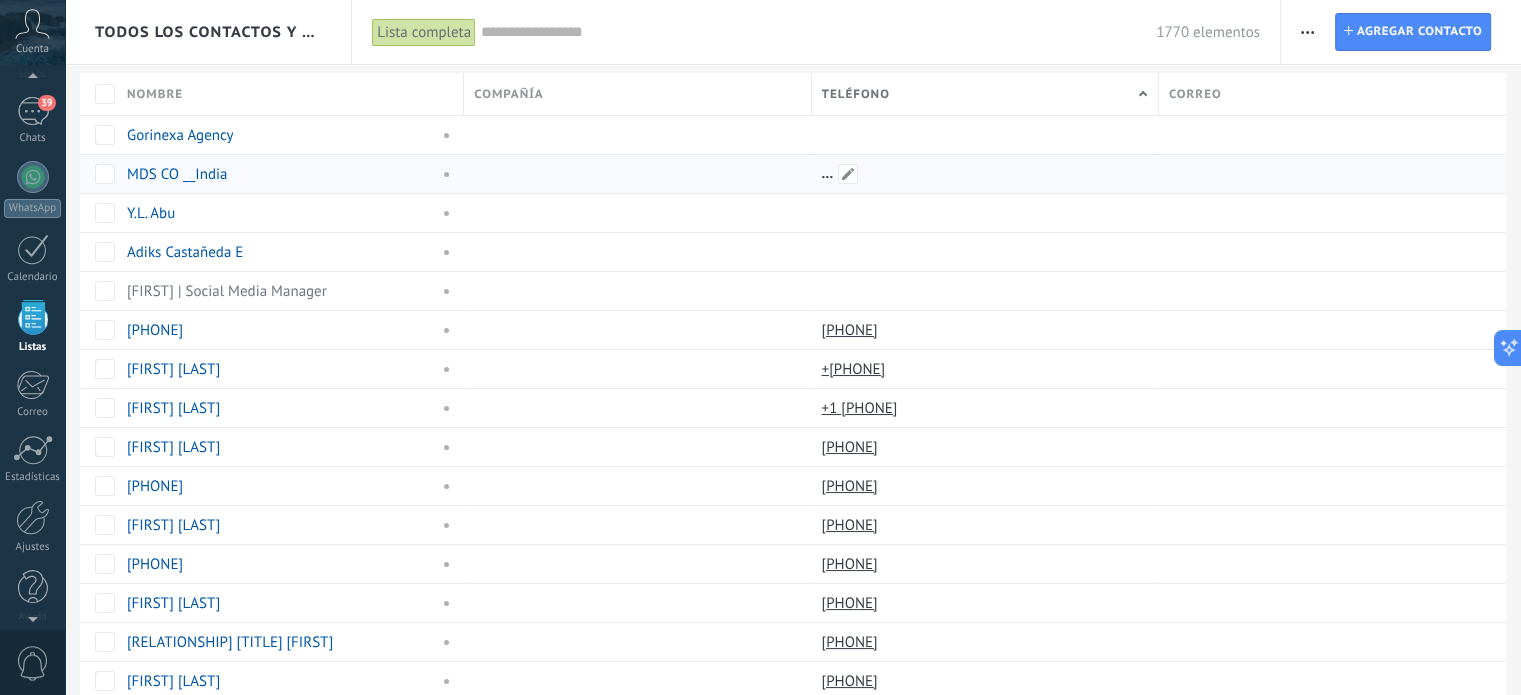 scroll, scrollTop: 0, scrollLeft: 0, axis: both 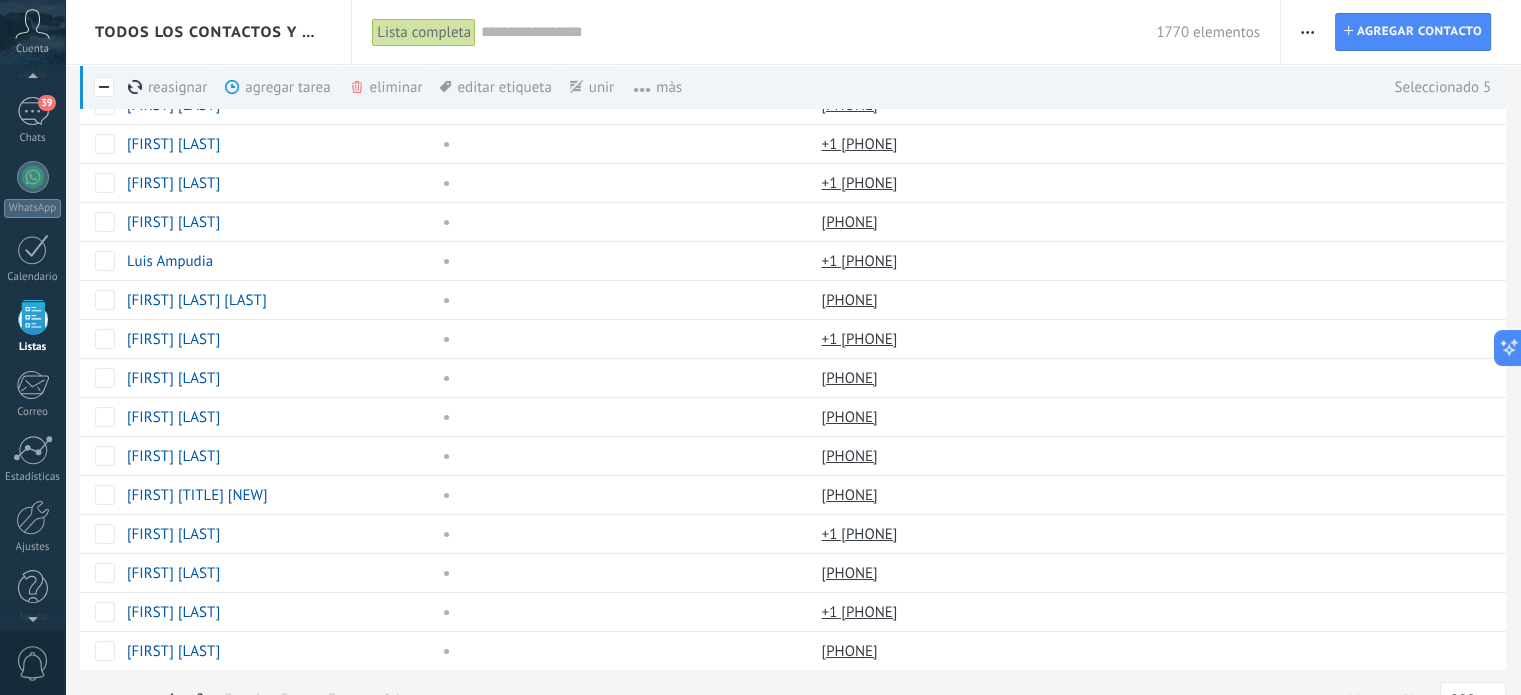 click on "2" at bounding box center (200, 699) 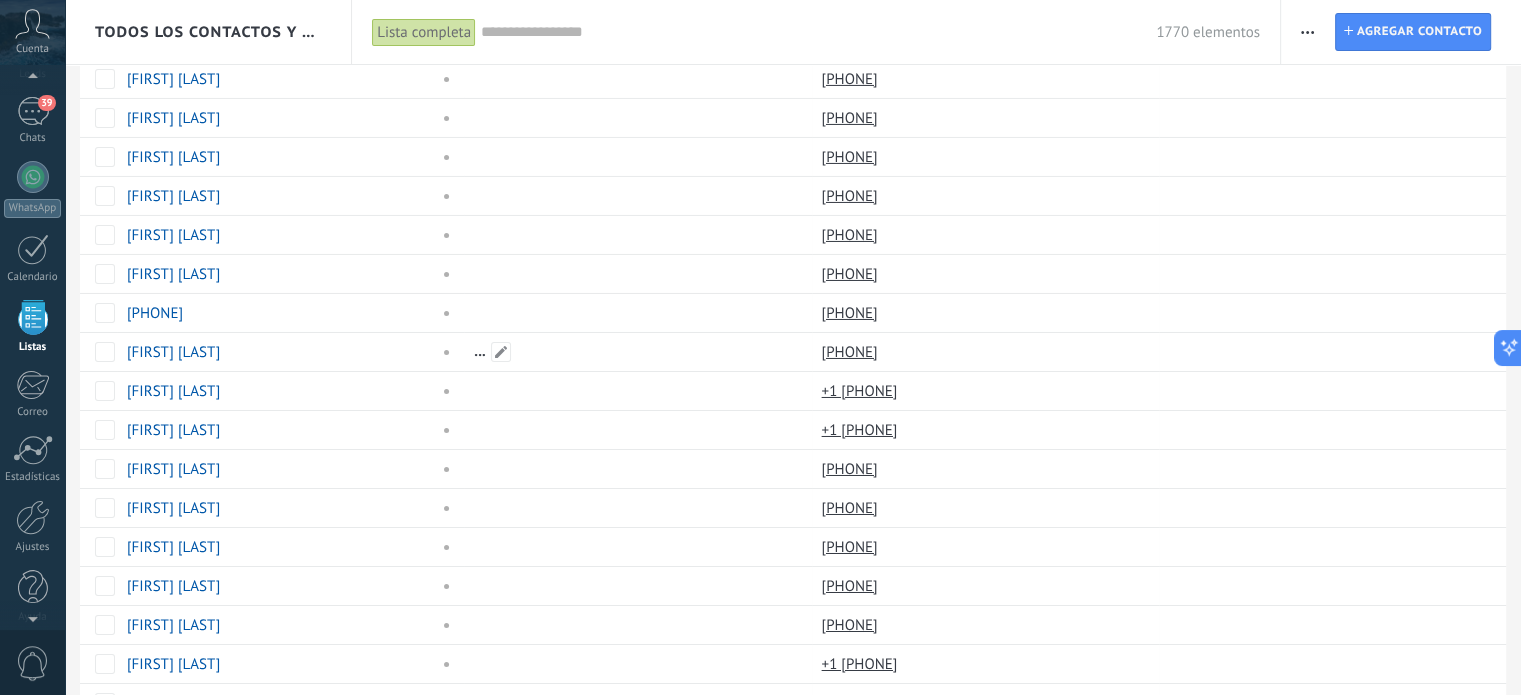 scroll, scrollTop: 7252, scrollLeft: 0, axis: vertical 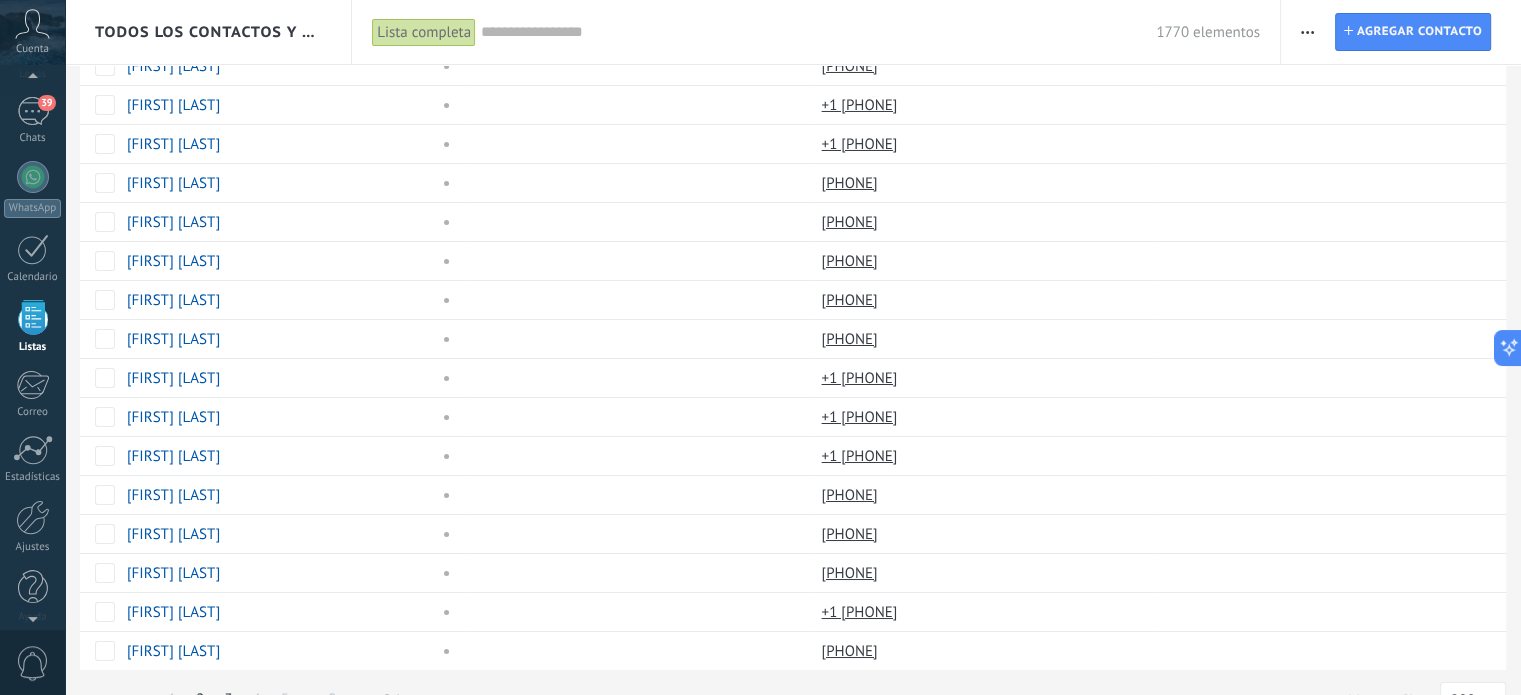 click on "3" at bounding box center (228, 699) 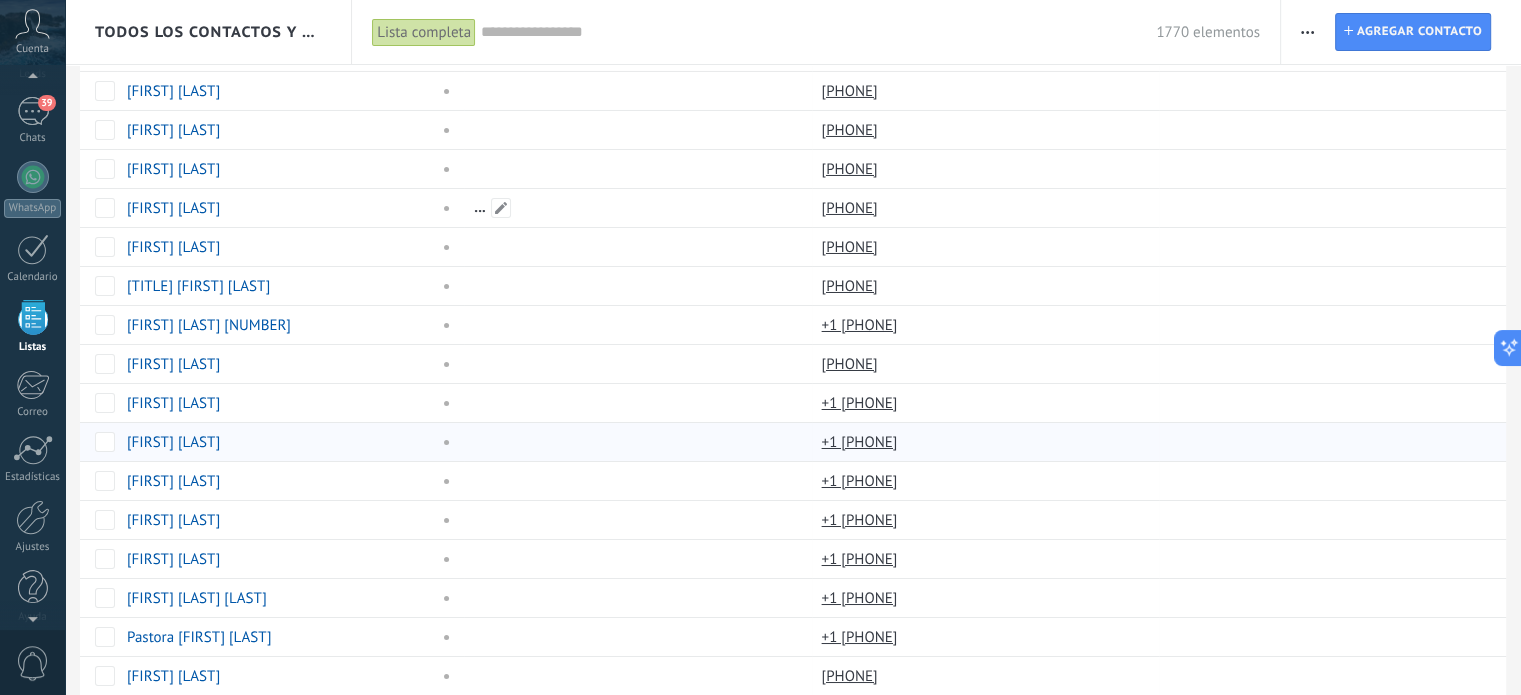 scroll, scrollTop: 7252, scrollLeft: 0, axis: vertical 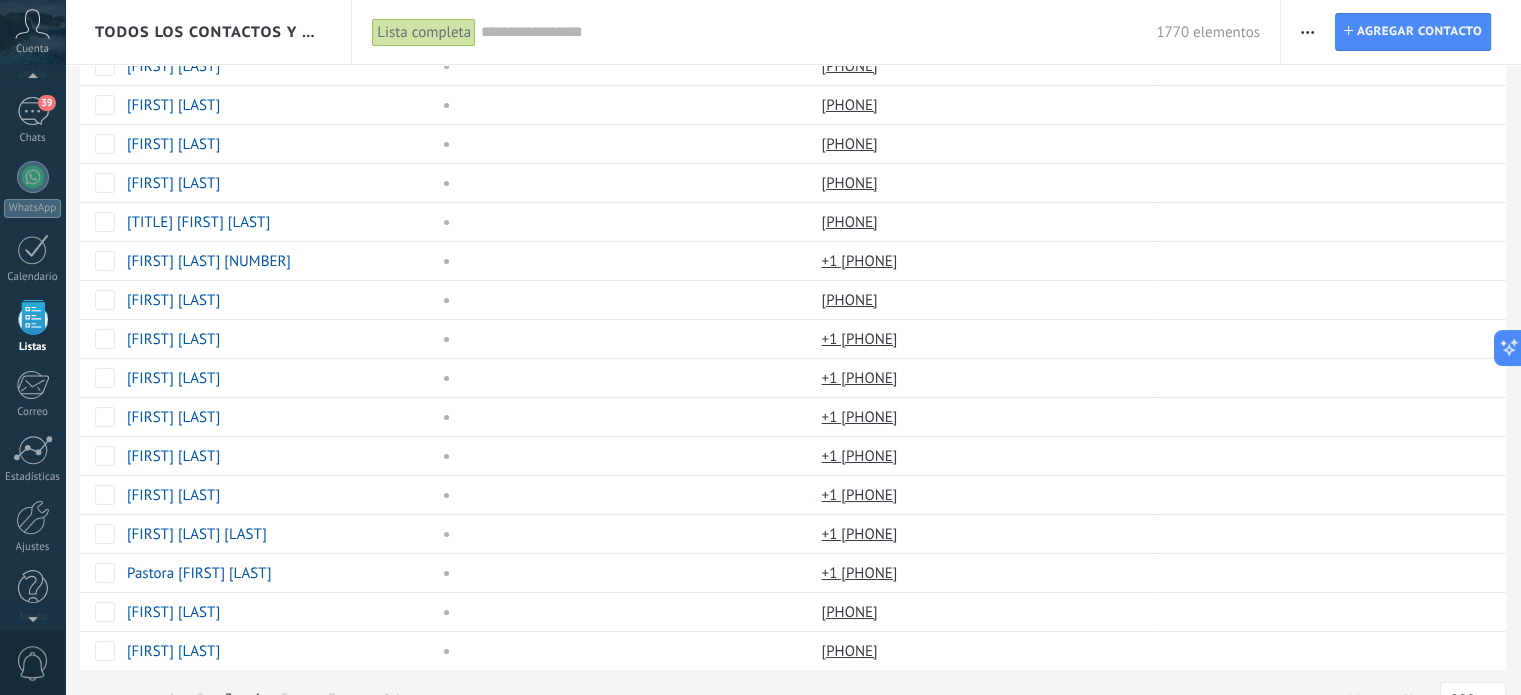 click on "4" at bounding box center [257, 699] 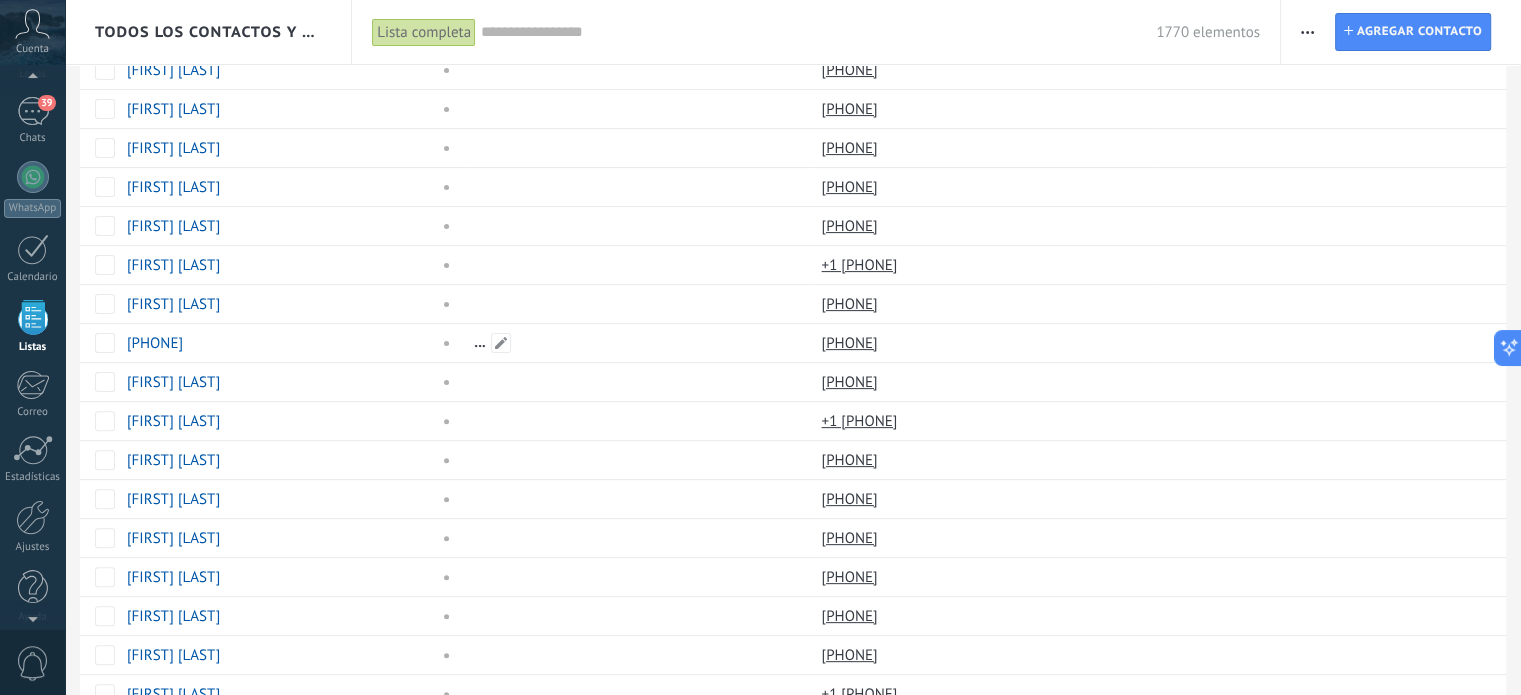scroll, scrollTop: 539, scrollLeft: 0, axis: vertical 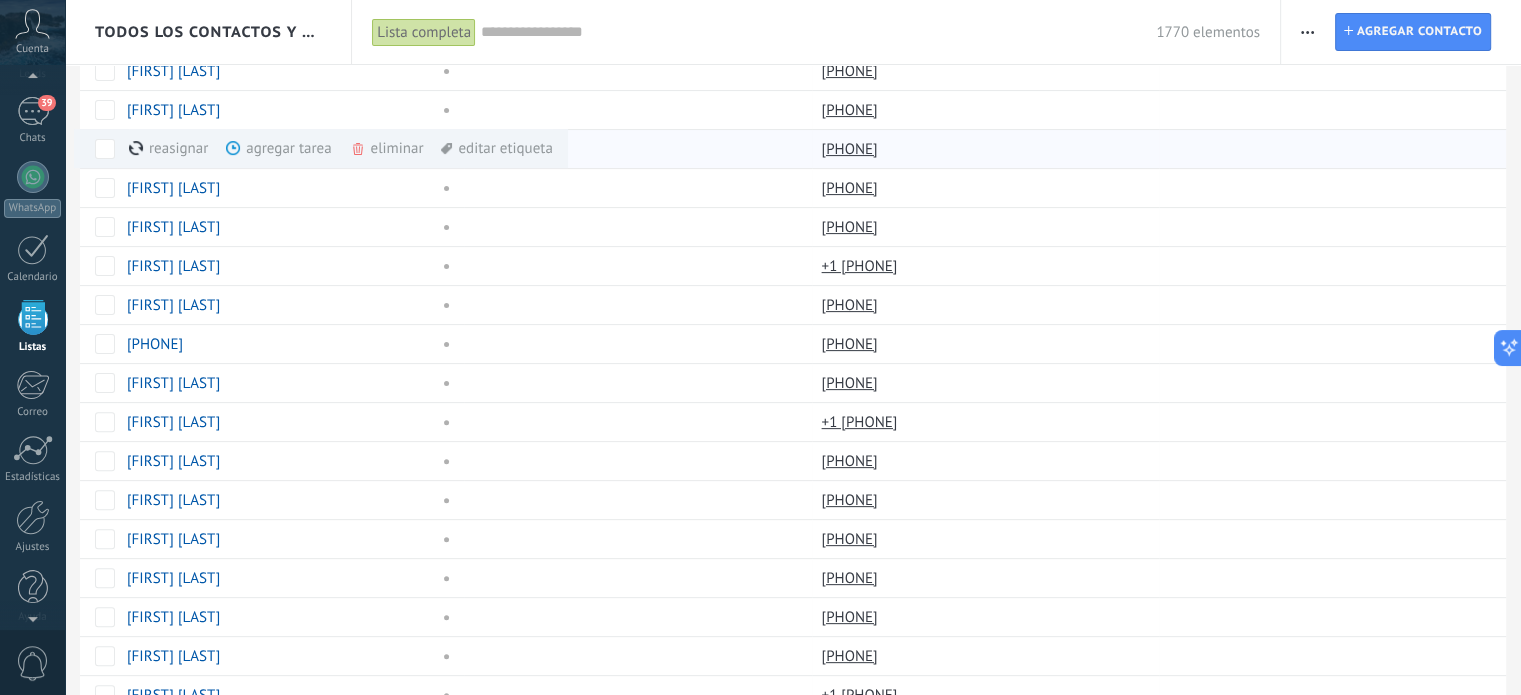 click on "eliminar màs" at bounding box center [421, 148] 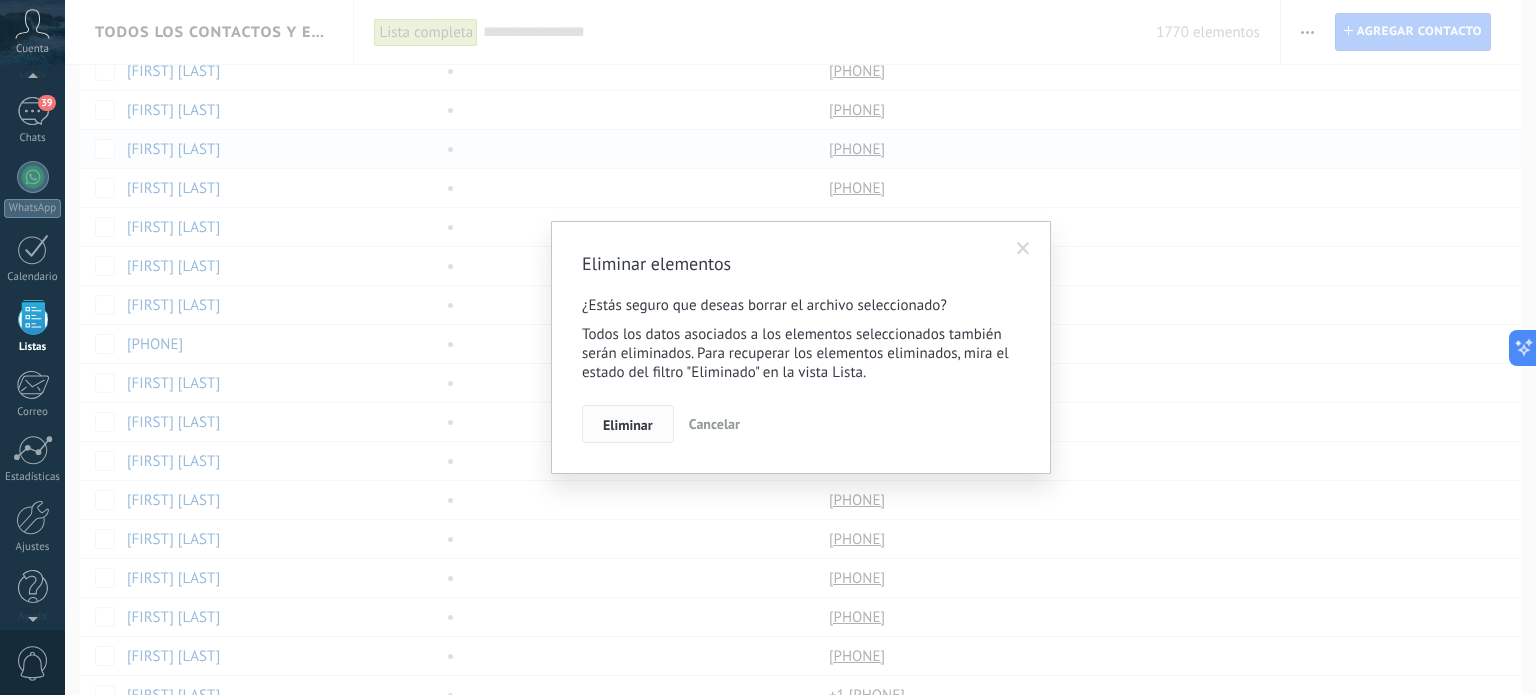 click on "Eliminar" at bounding box center (628, 425) 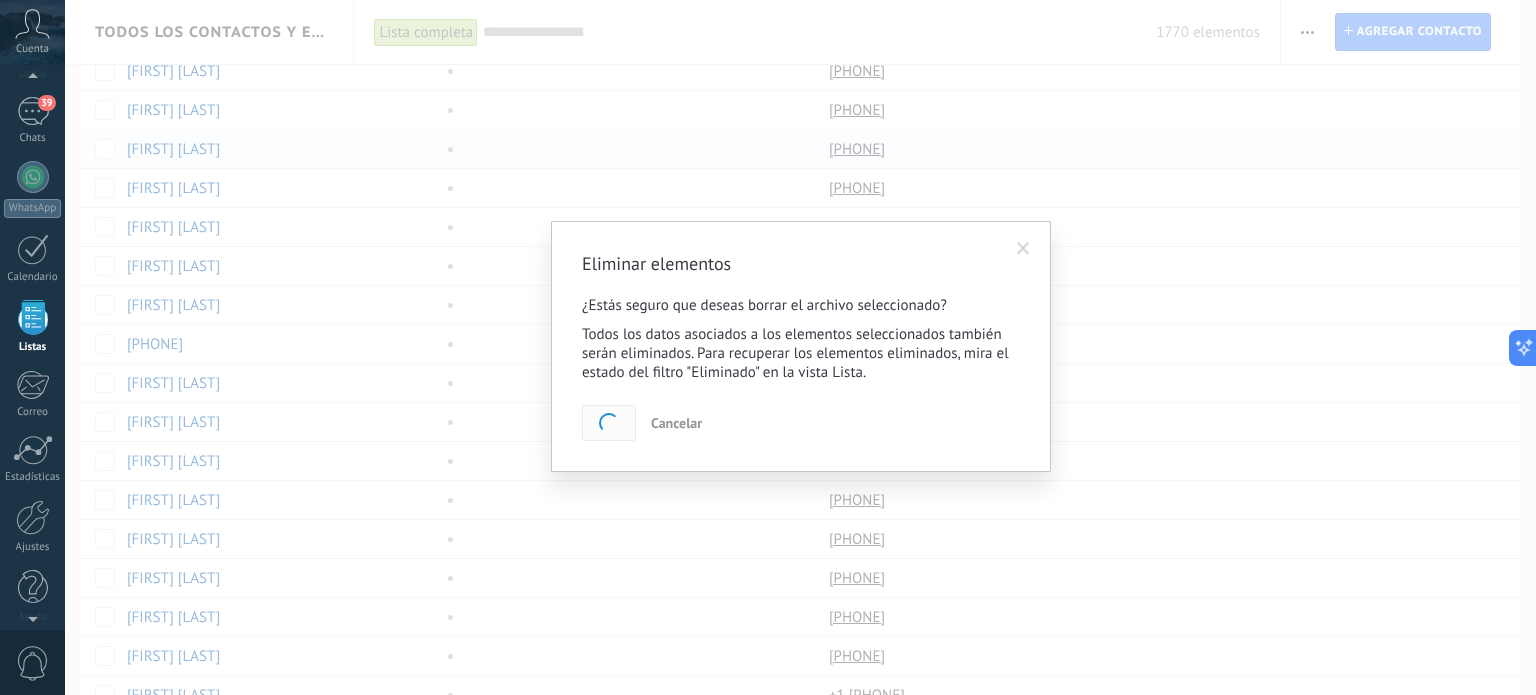 click on "Cancelar" at bounding box center [676, 423] 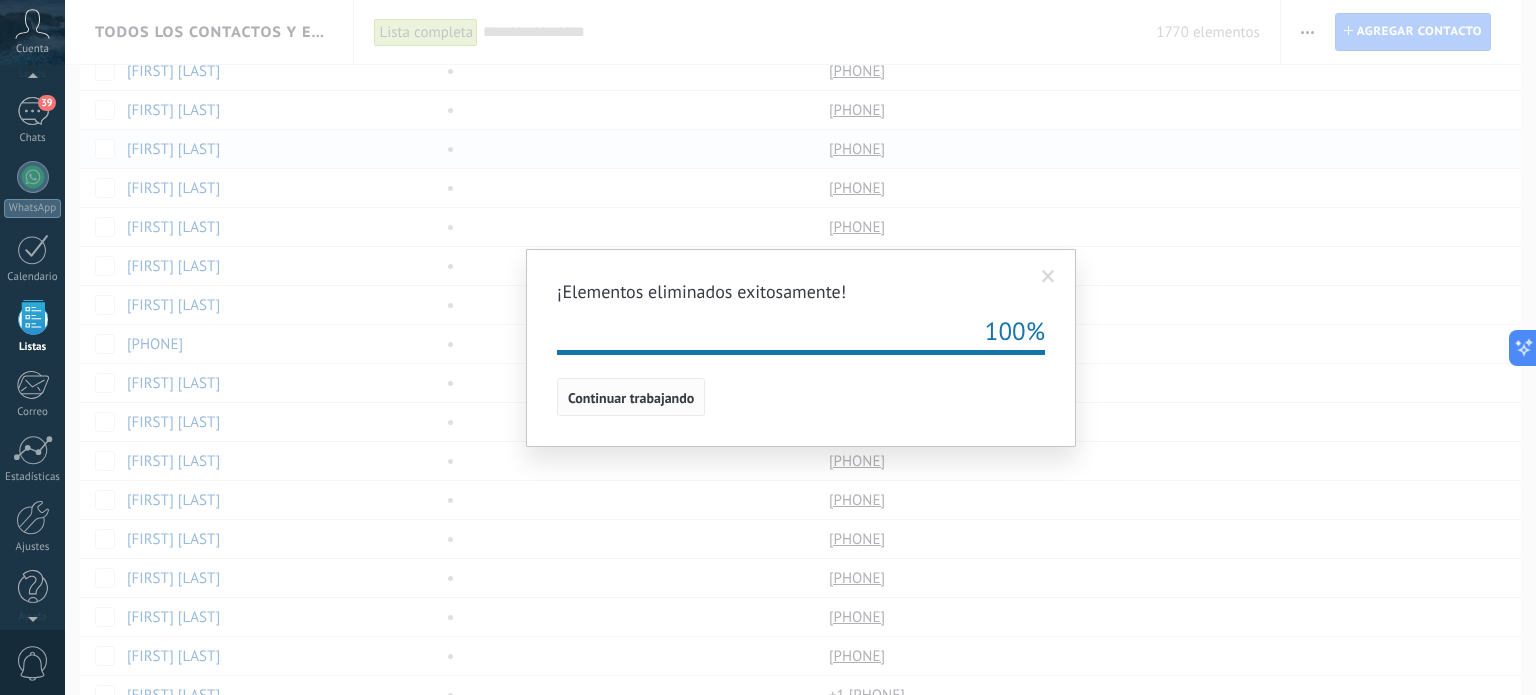 click on "Continuar trabajando" at bounding box center (631, 398) 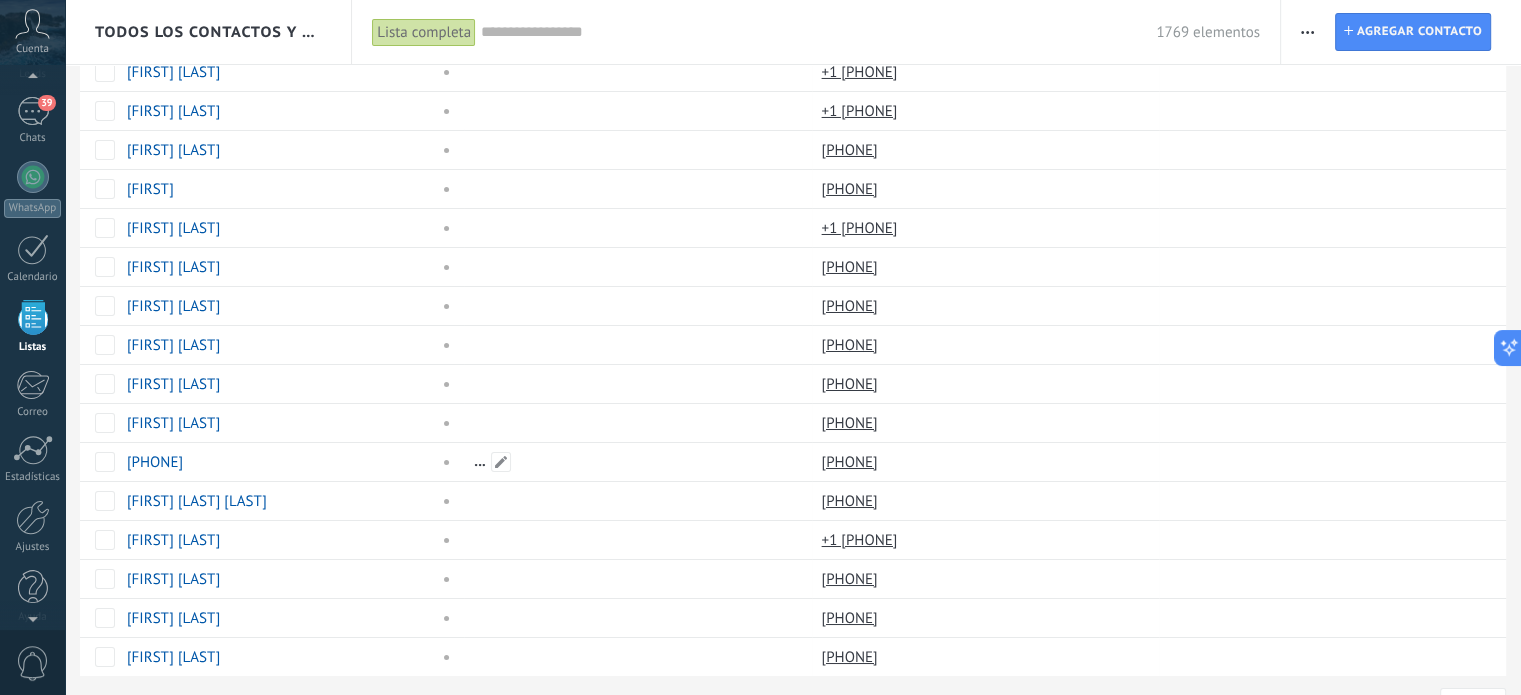 scroll, scrollTop: 7252, scrollLeft: 0, axis: vertical 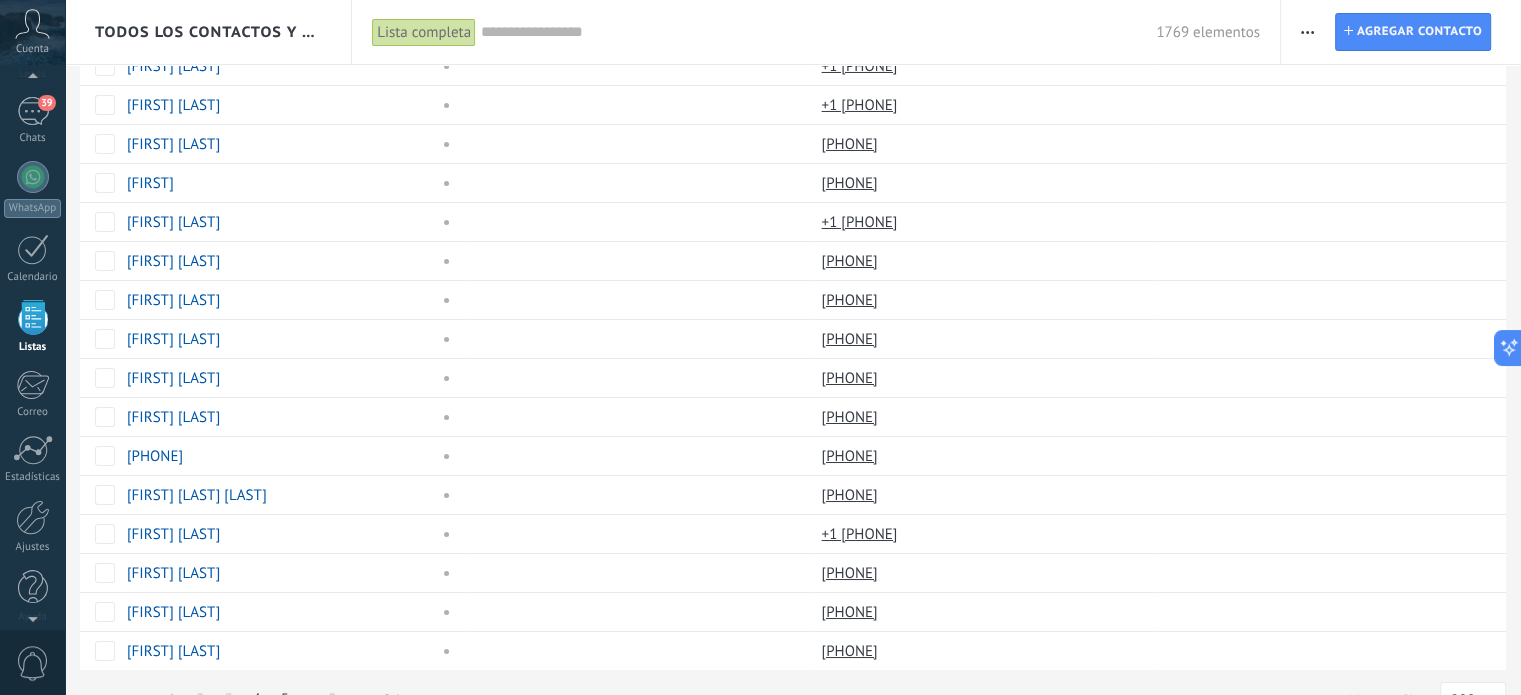 click on "5" at bounding box center [285, 699] 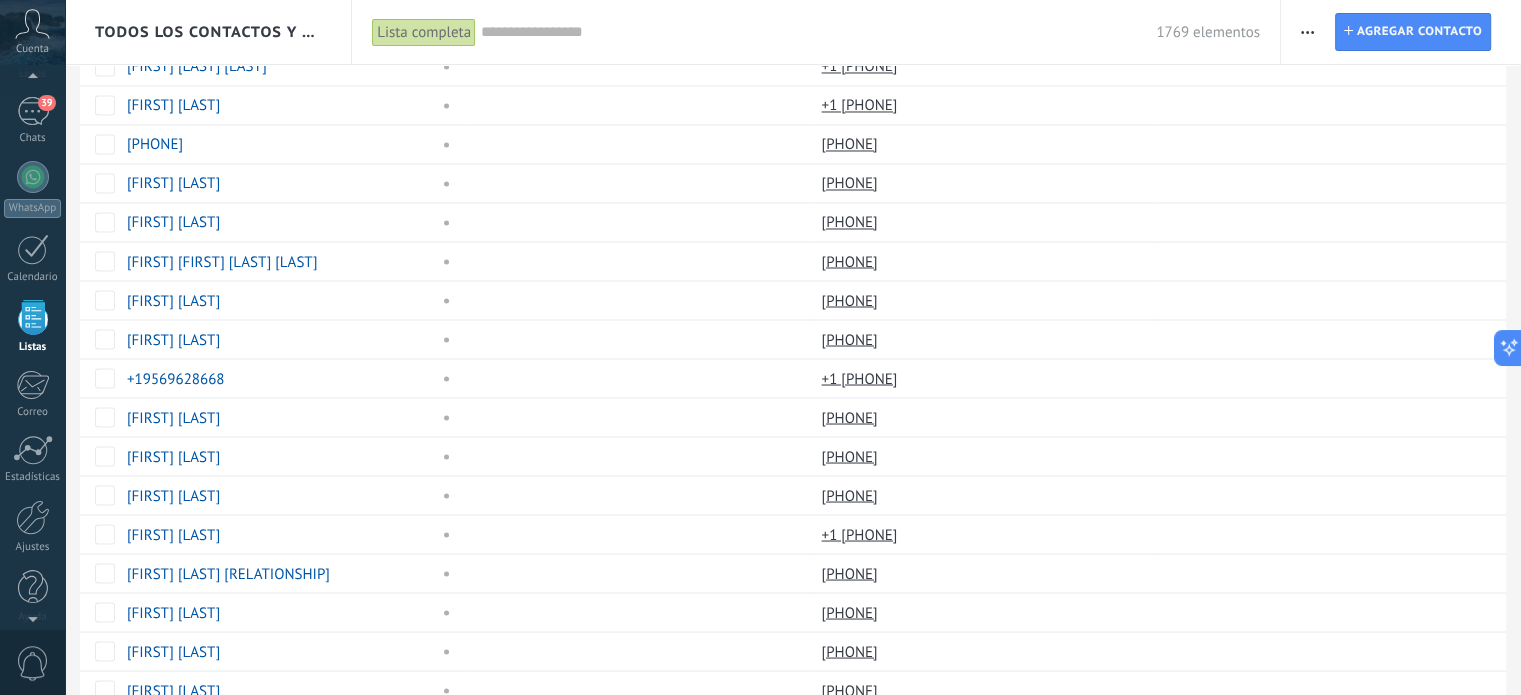 scroll, scrollTop: 3559, scrollLeft: 0, axis: vertical 